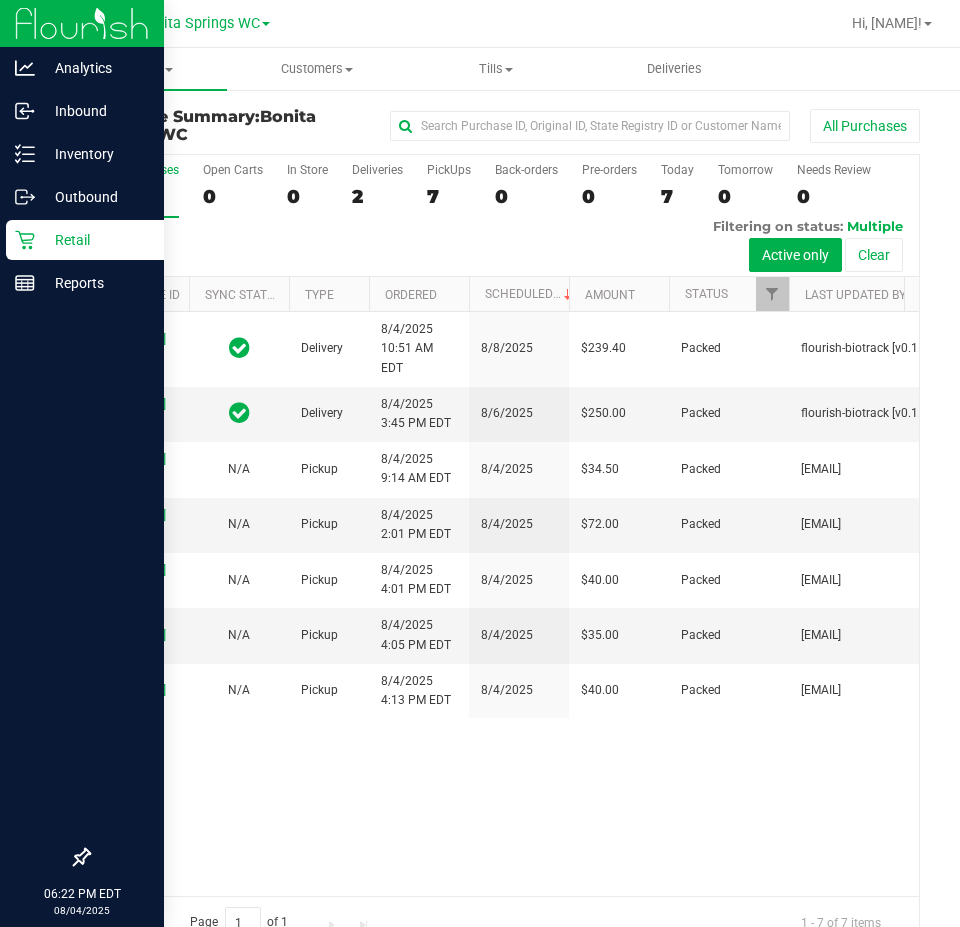 scroll, scrollTop: 0, scrollLeft: 0, axis: both 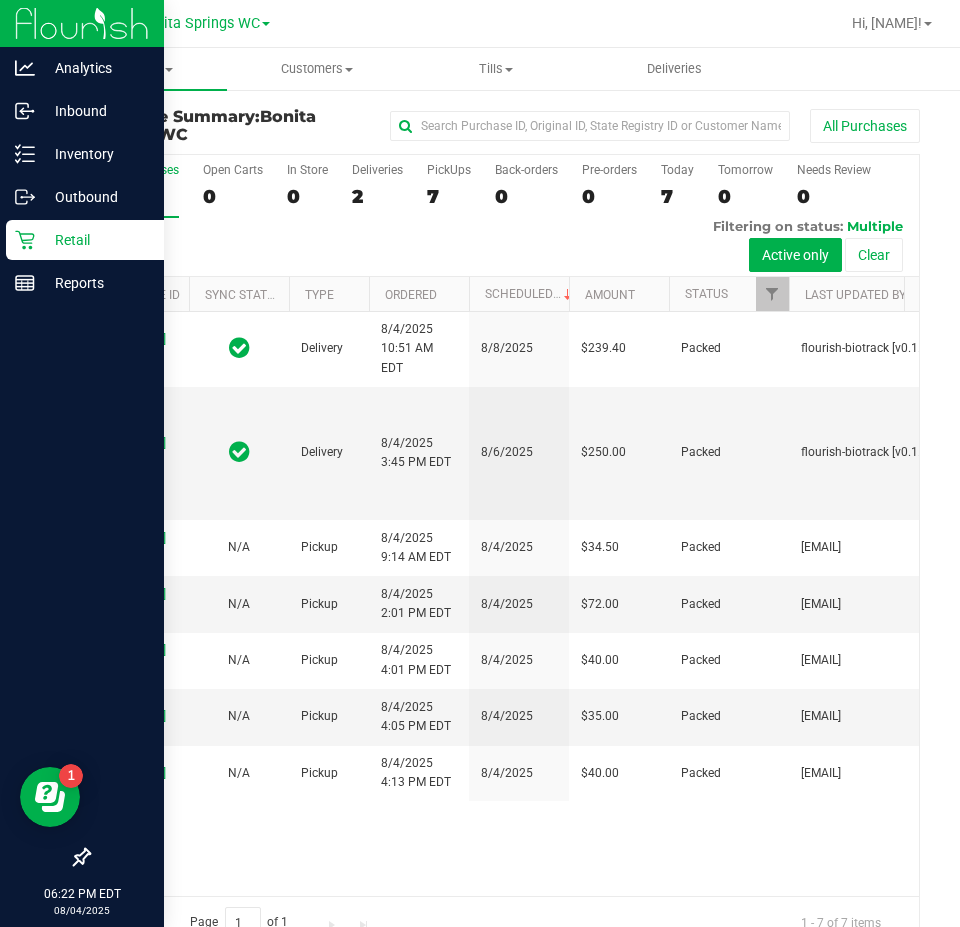 click on "Retail" at bounding box center (95, 240) 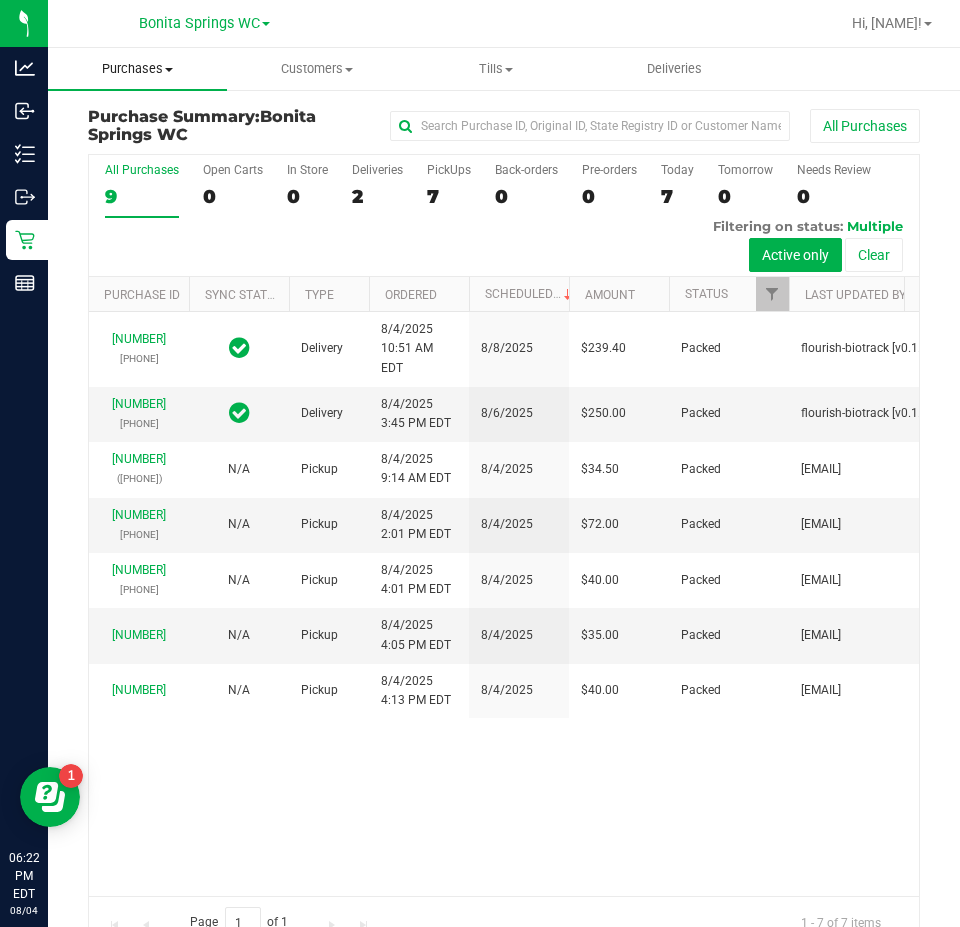 click on "Purchases" at bounding box center (137, 69) 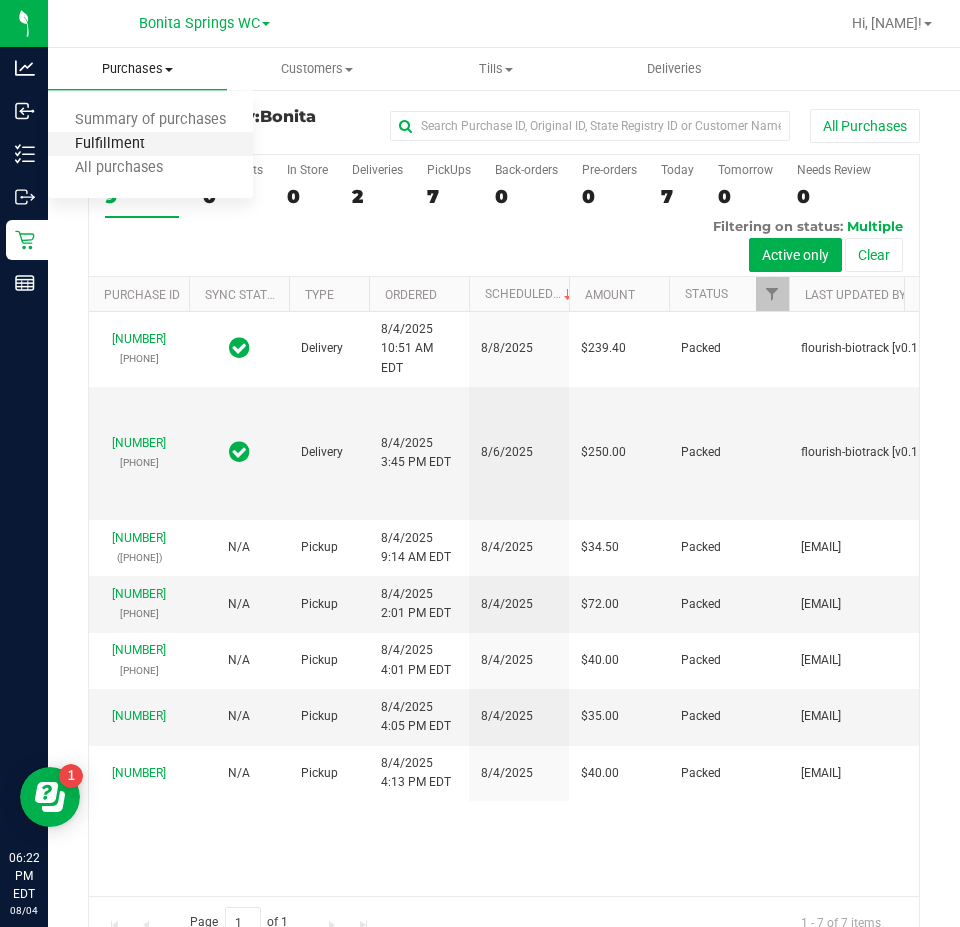 click on "Fulfillment" at bounding box center (110, 144) 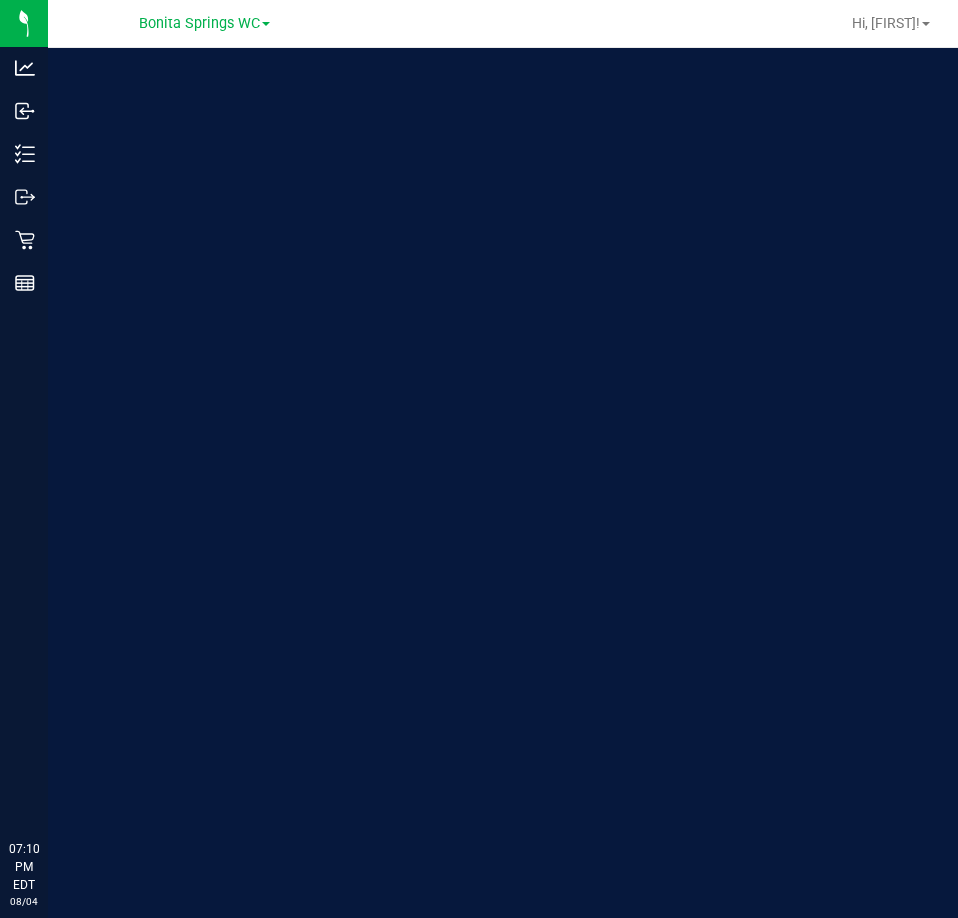 scroll, scrollTop: 0, scrollLeft: 0, axis: both 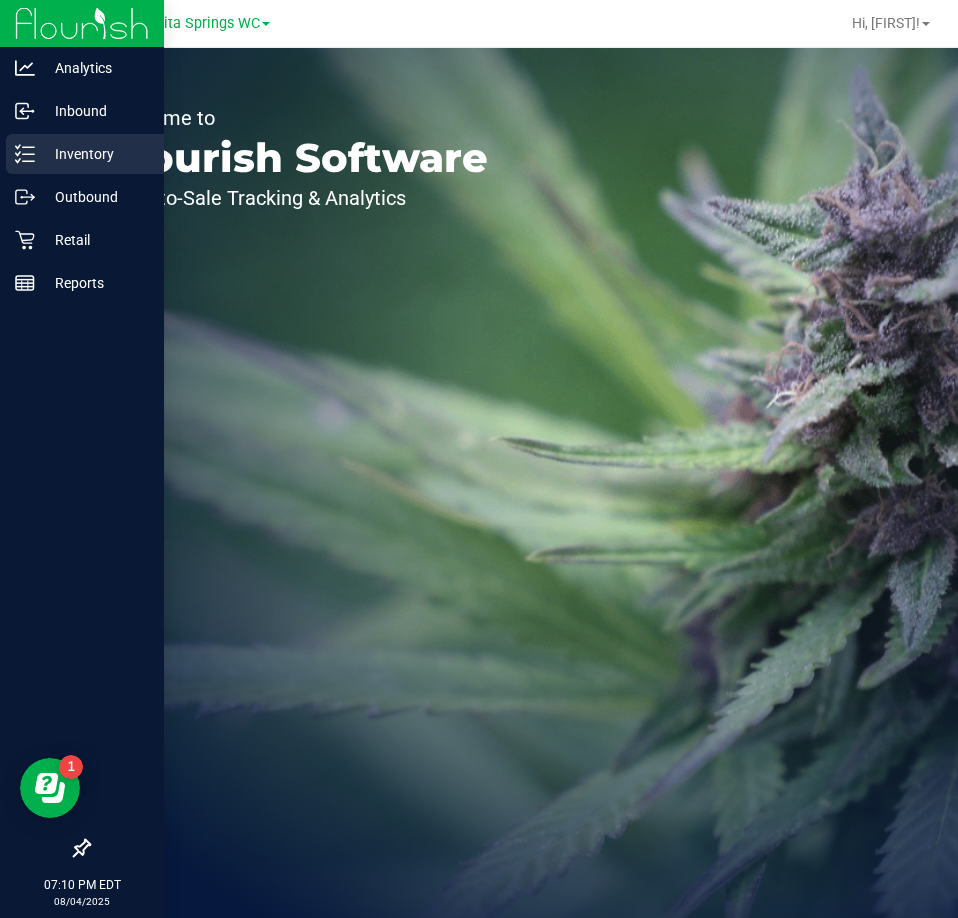 click on "Inventory" at bounding box center [85, 154] 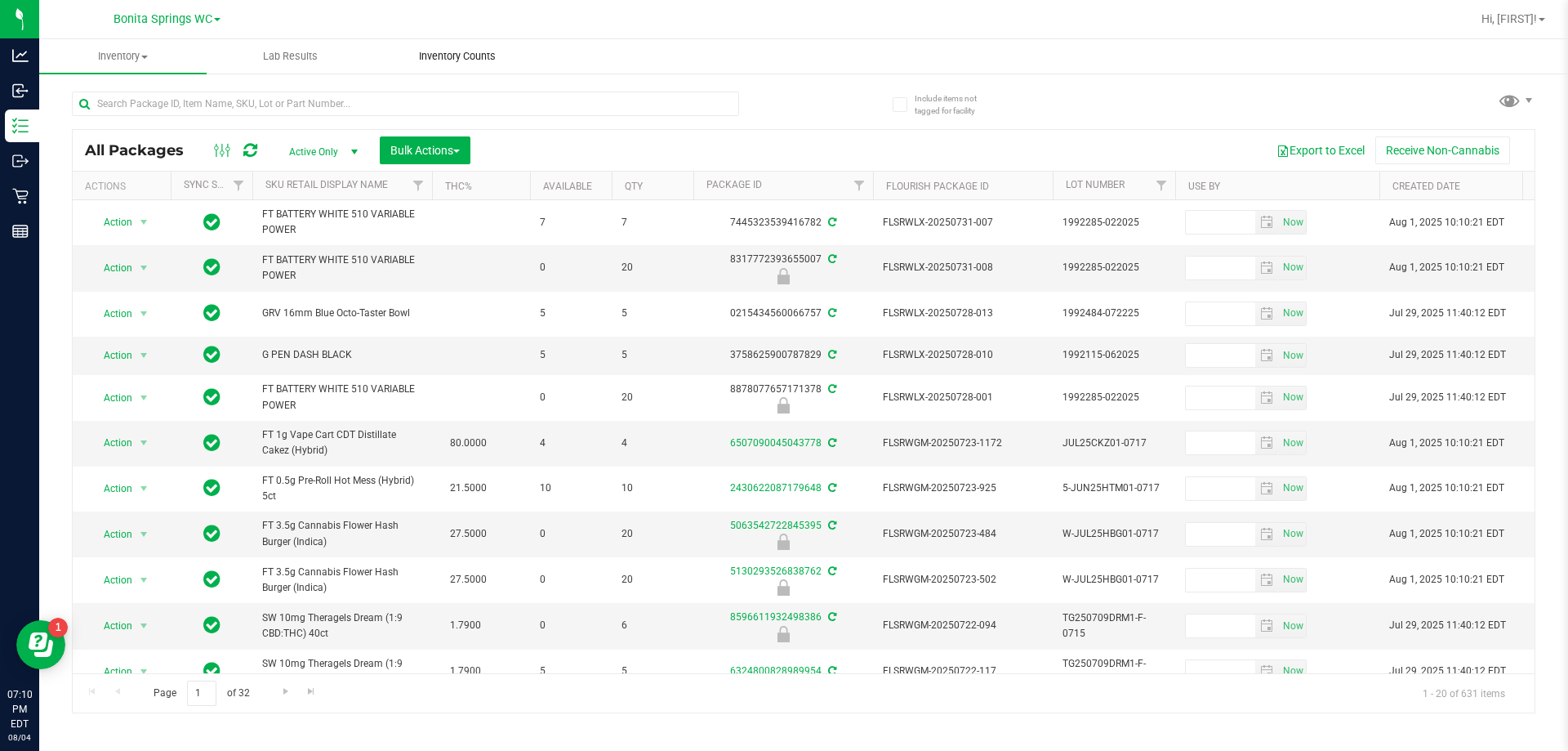 click on "Inventory Counts" at bounding box center [457, 56] 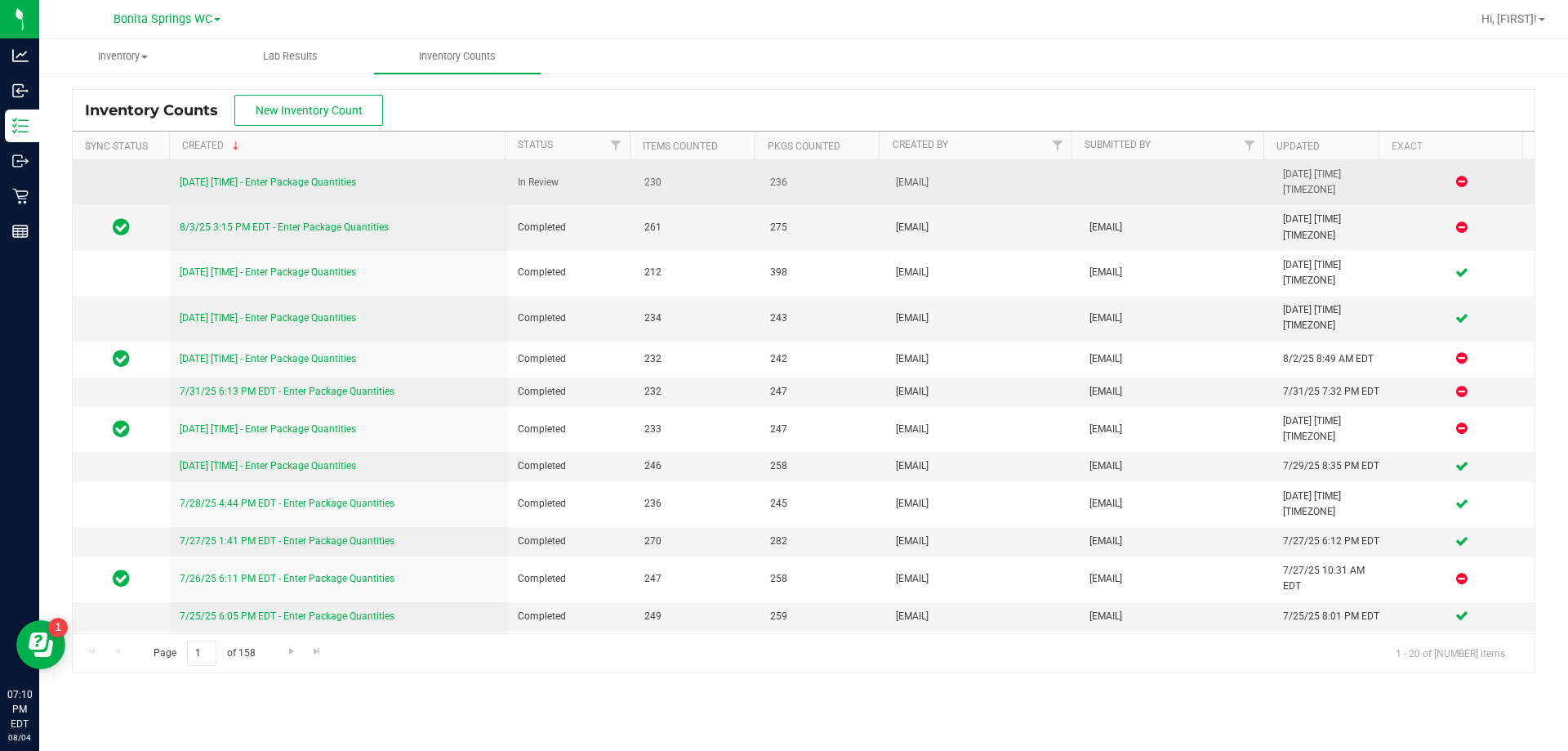 click on "8/4/25 2:20 PM EDT - Enter Package Quantities" at bounding box center (339, 182) 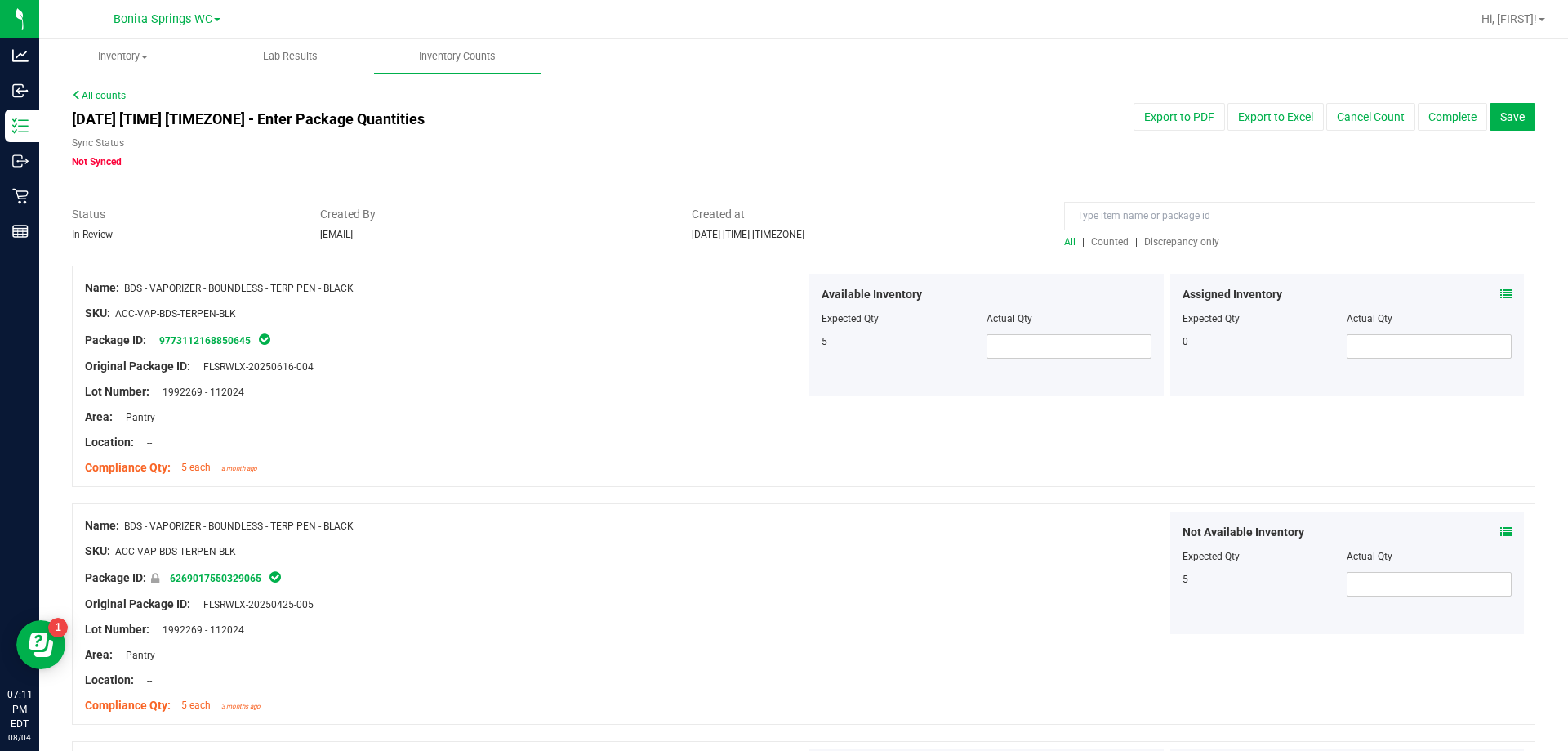 click on "Counted" at bounding box center (1110, 242) 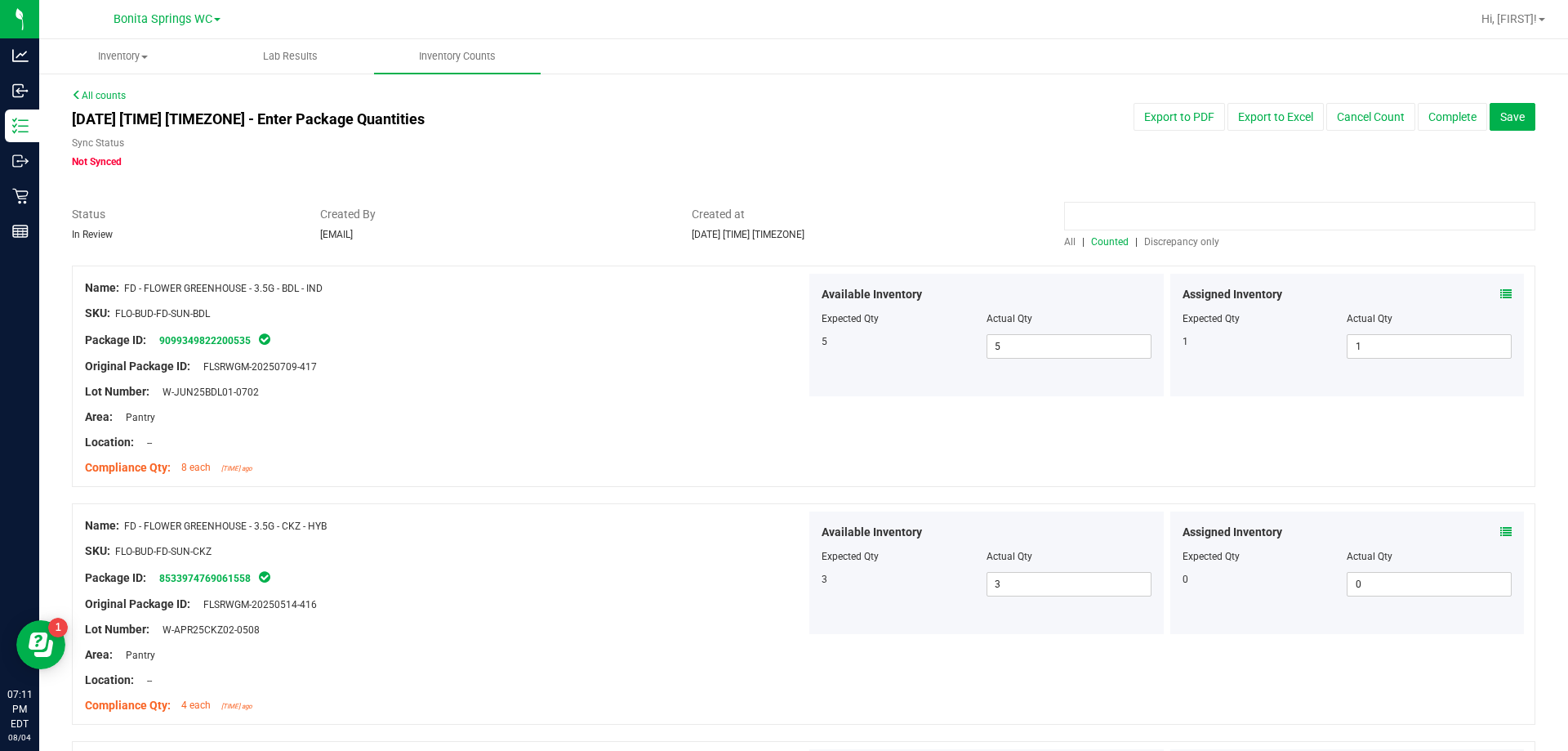click at bounding box center [1299, 216] 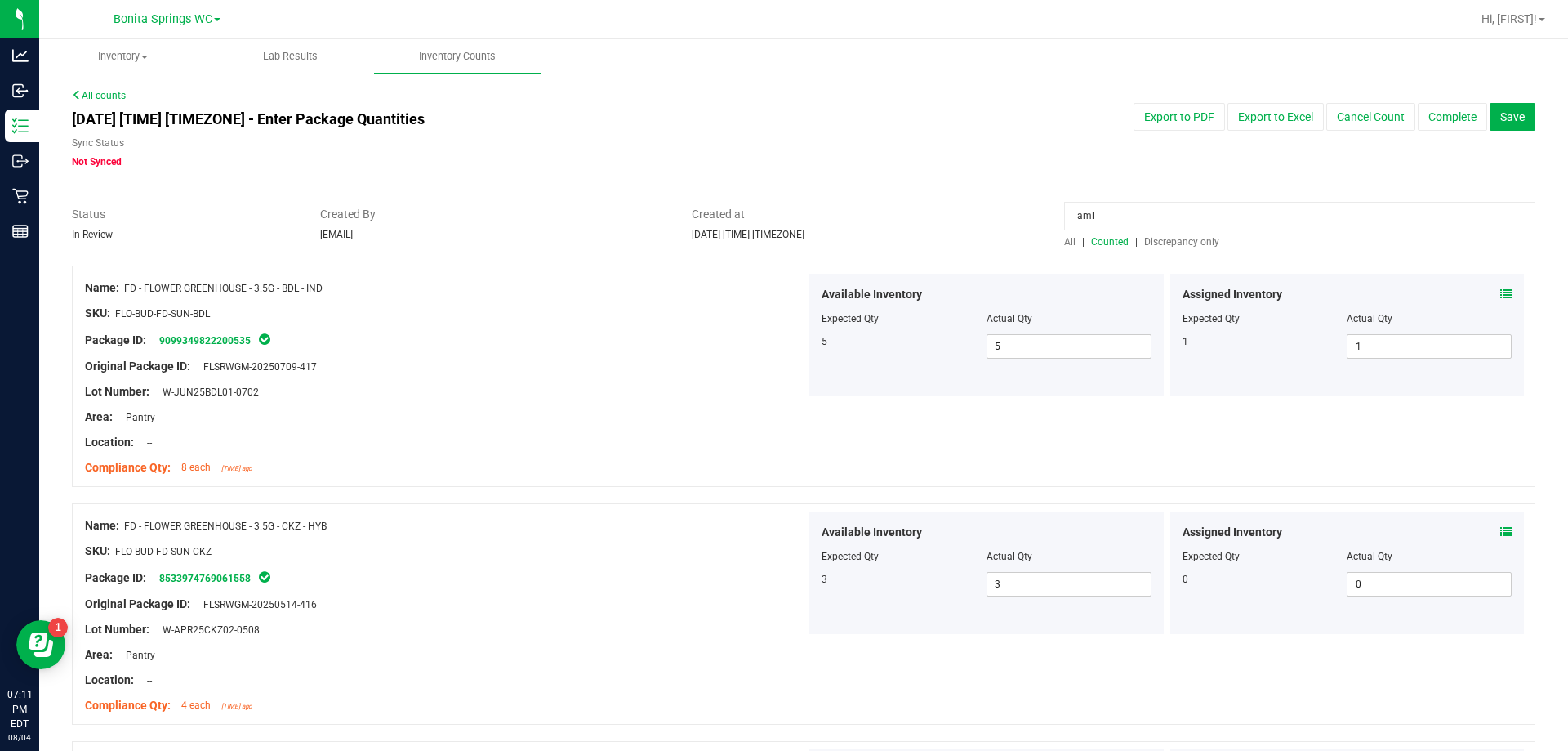 type on "aml" 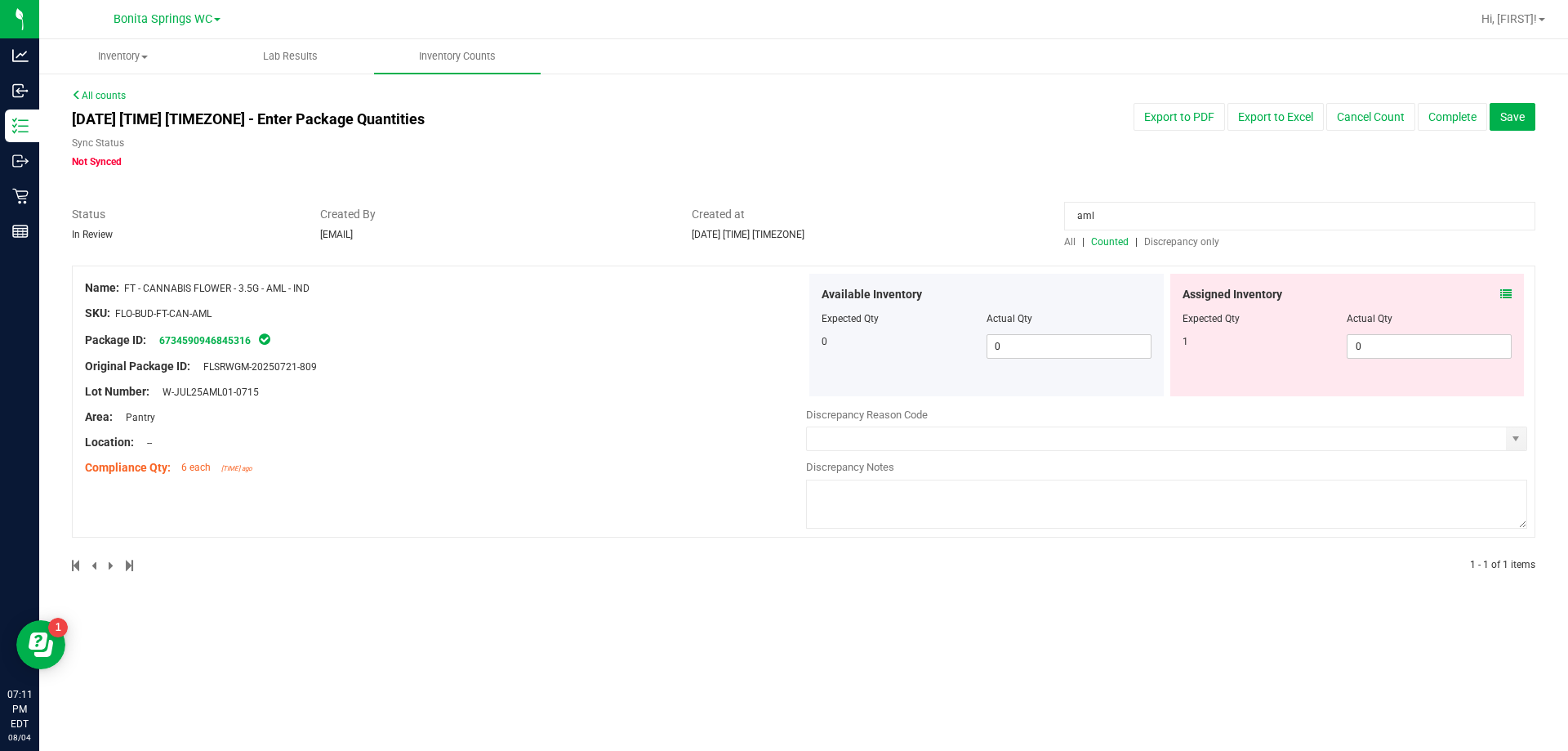 click on "Assigned Inventory
Expected Qty
Actual Qty
1
0 0" at bounding box center [1348, 335] 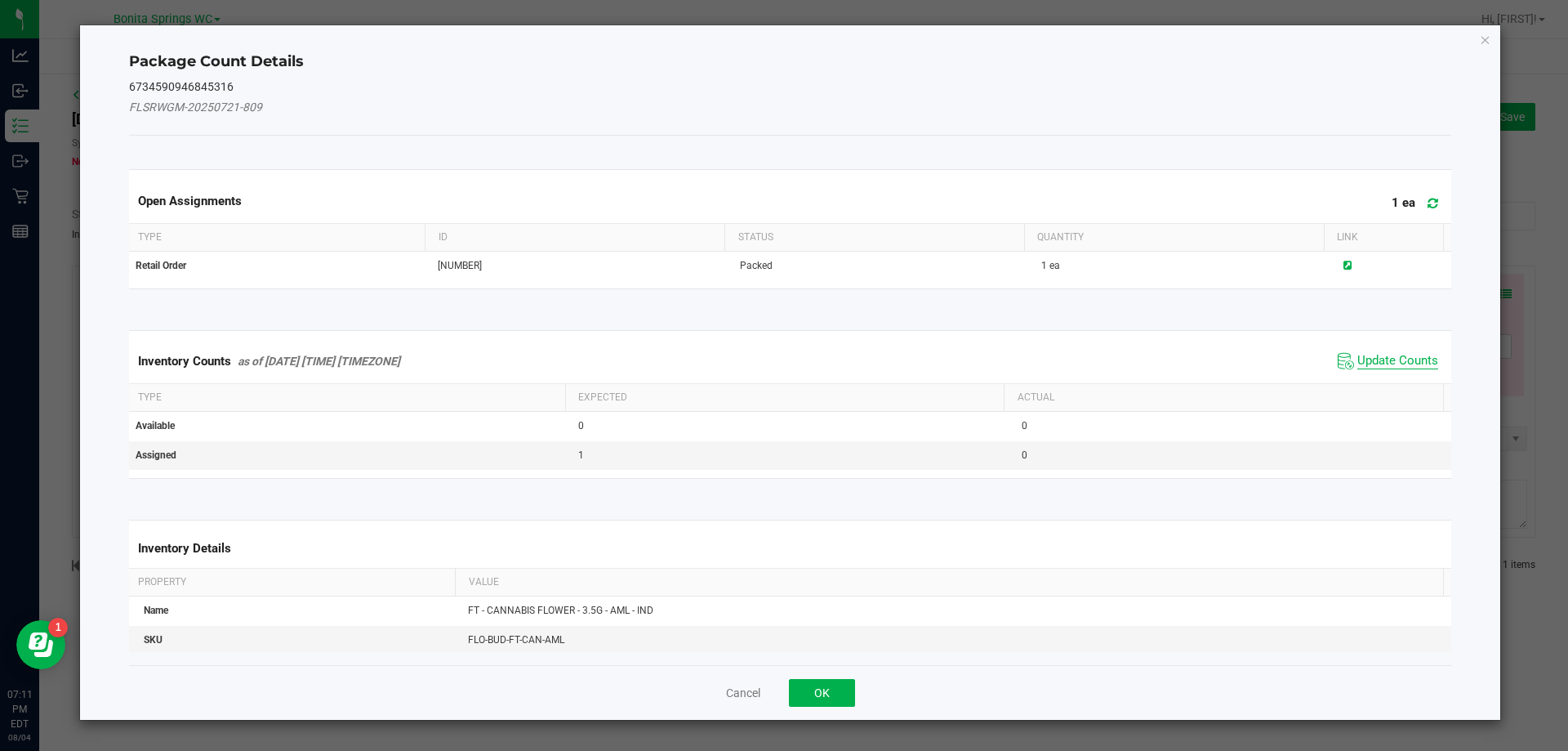 click on "Update Counts" 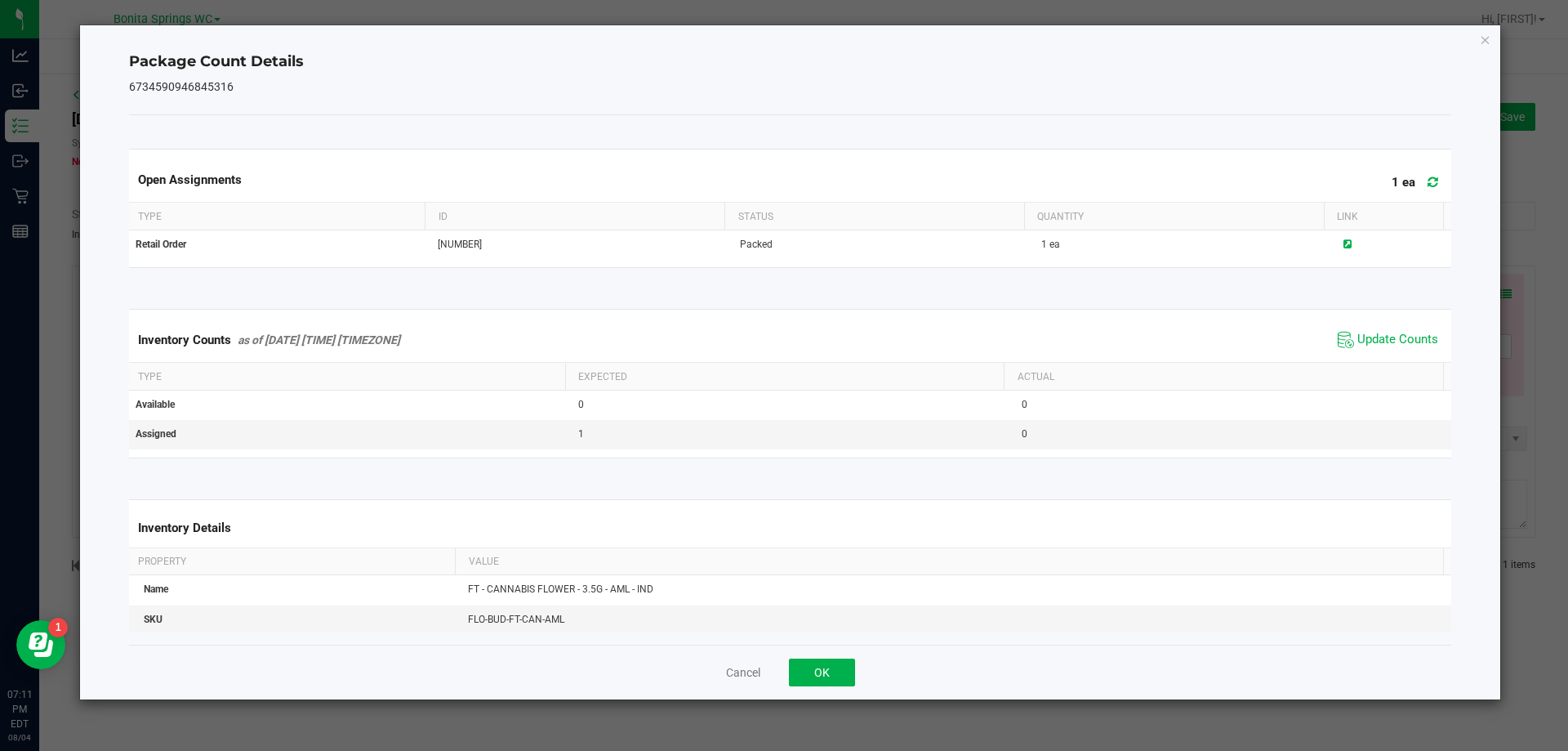 drag, startPoint x: 1484, startPoint y: 38, endPoint x: 1447, endPoint y: 99, distance: 71.34424 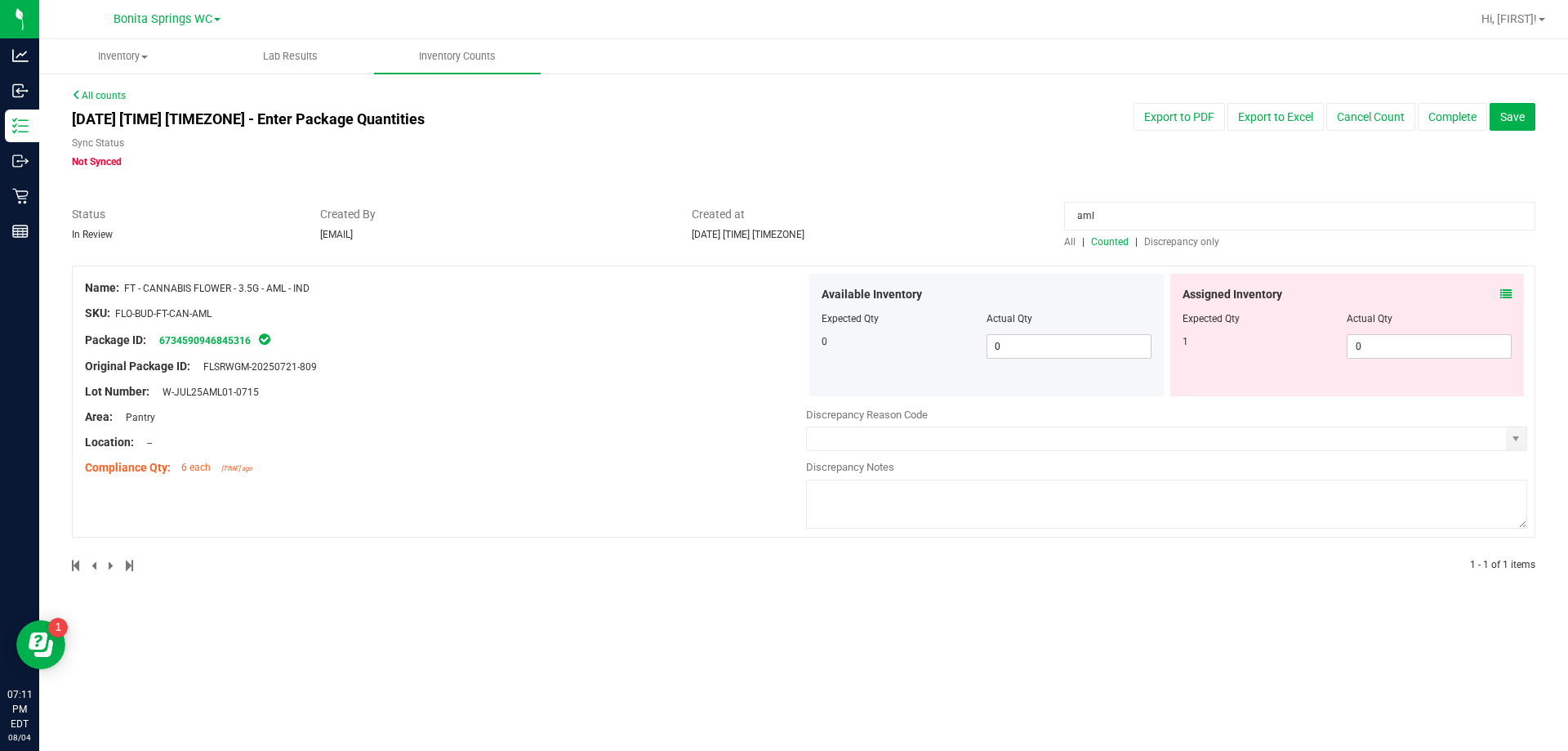 click at bounding box center (1348, 330) 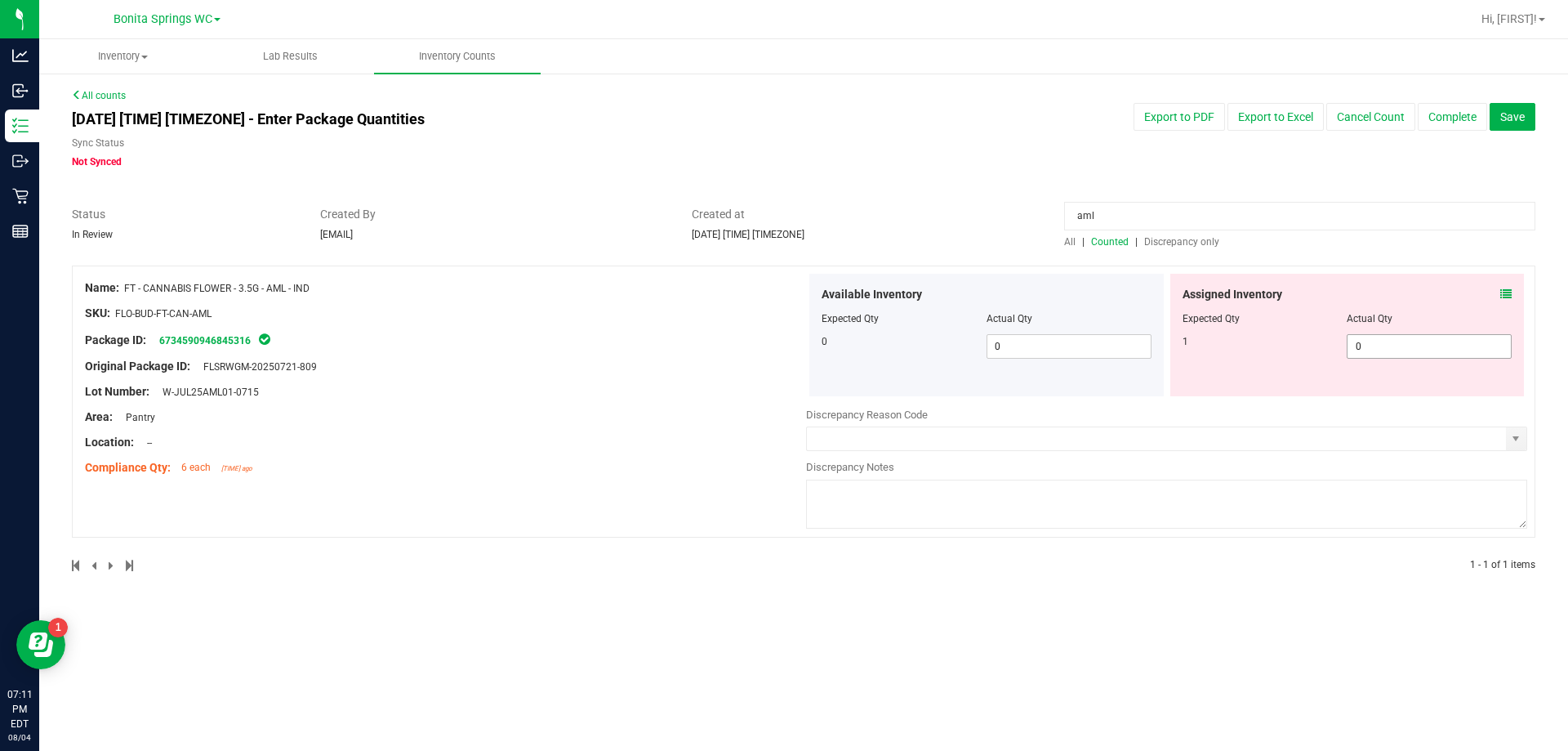click on "0 0" at bounding box center (1429, 346) 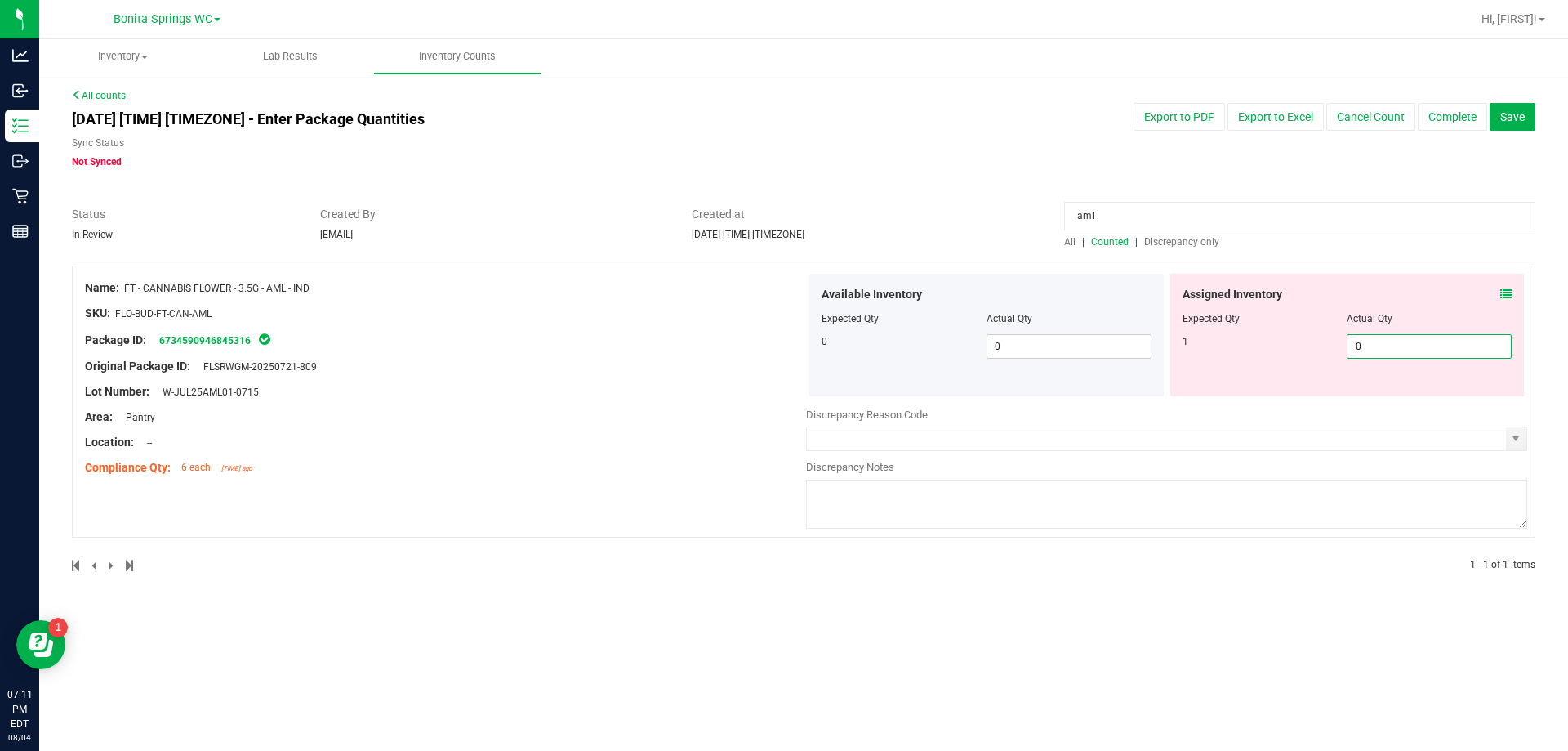 click on "0" at bounding box center [1429, 346] 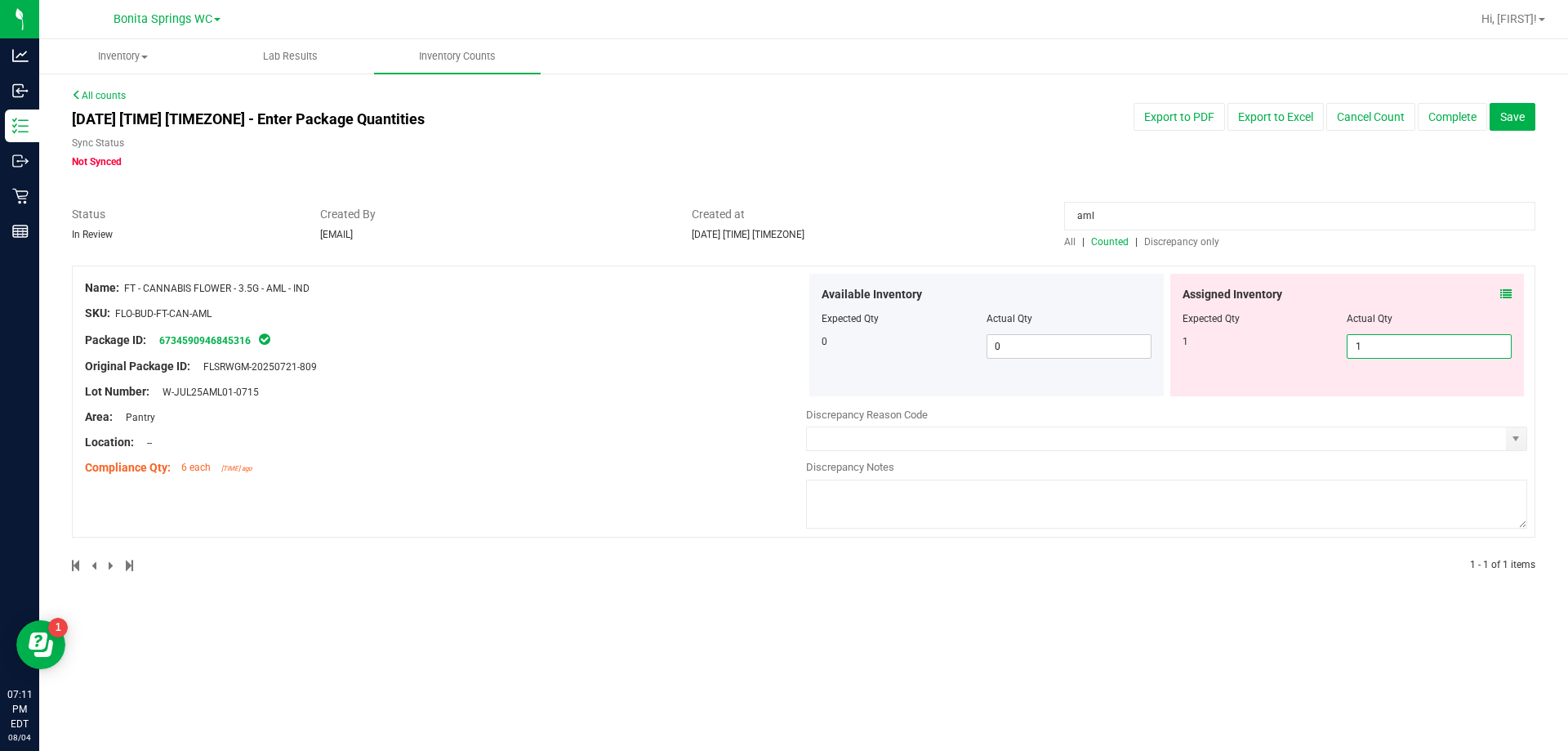 type on "1" 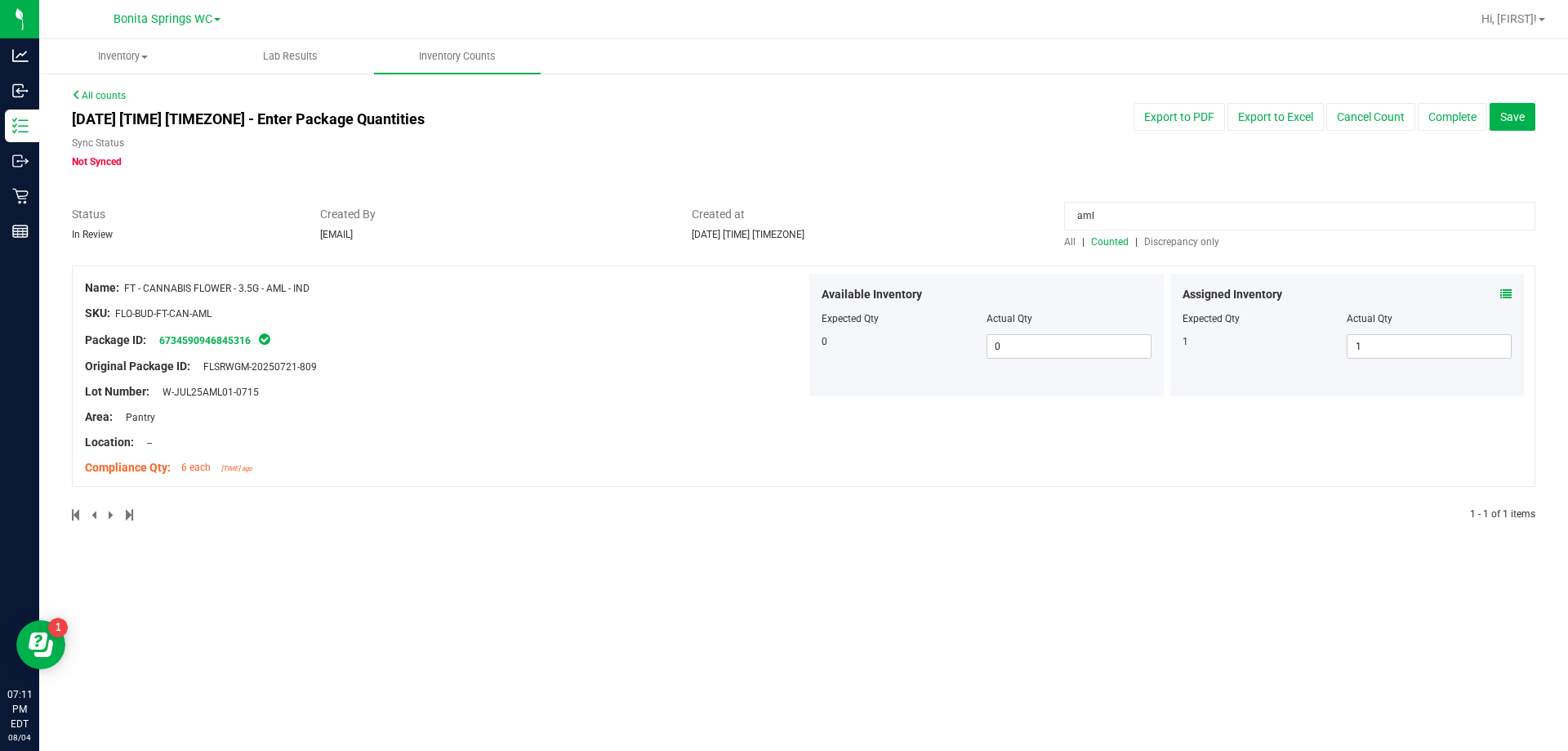 click on "aml" at bounding box center [1299, 216] 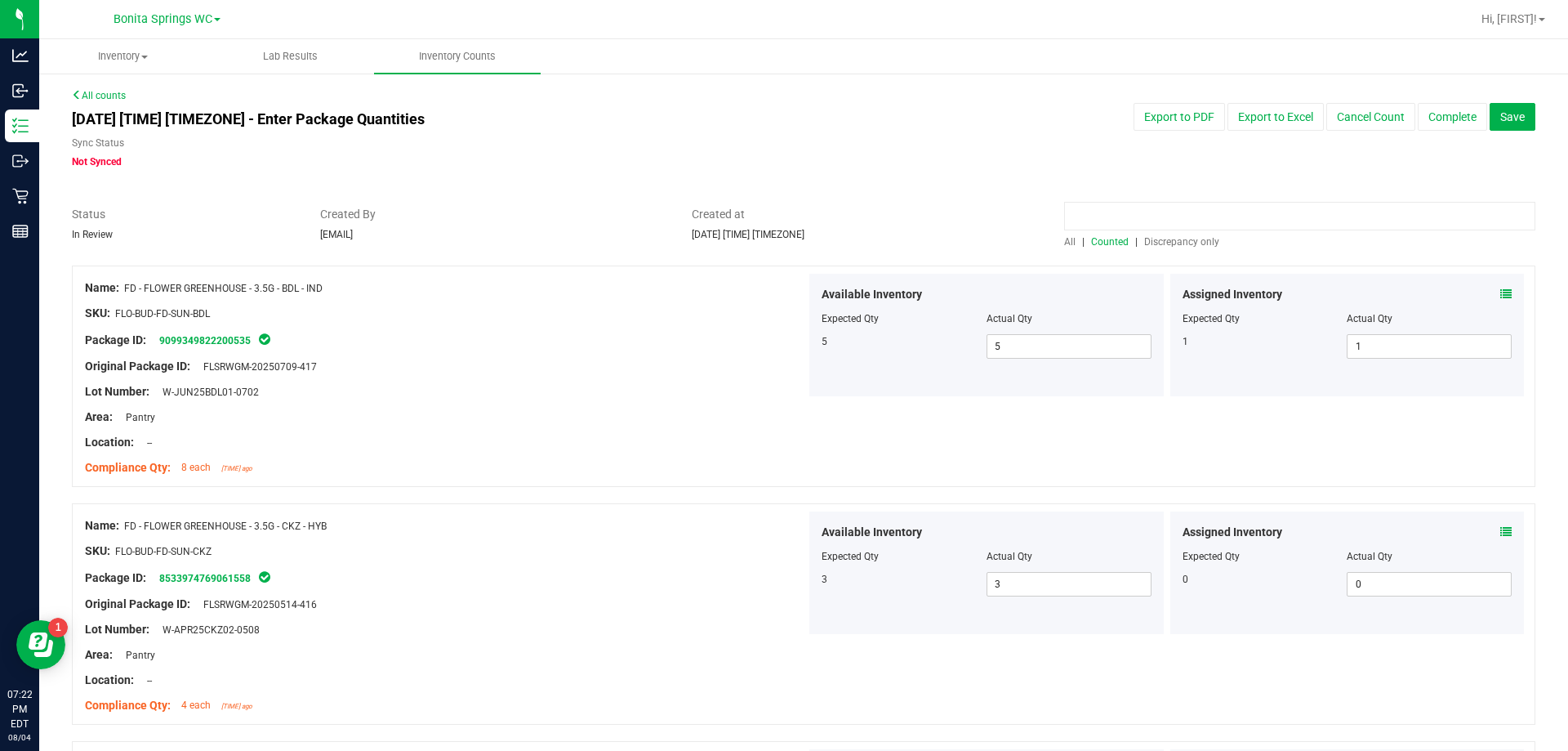 type 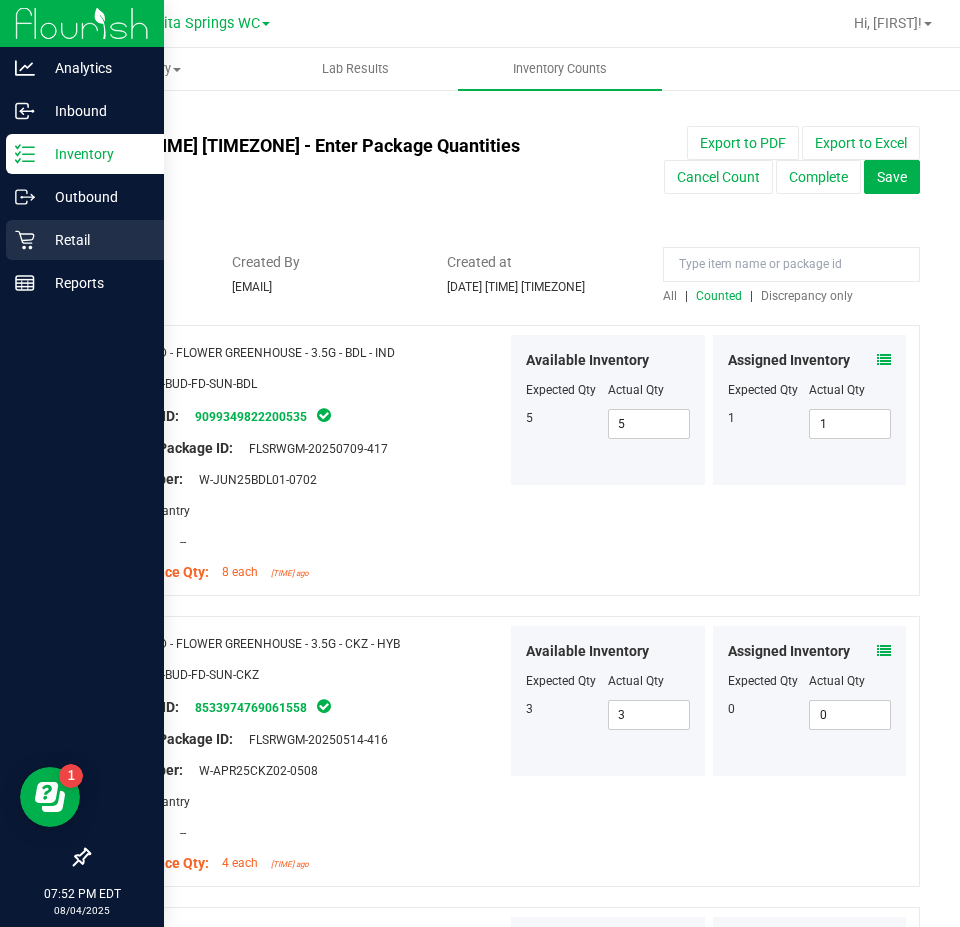 click 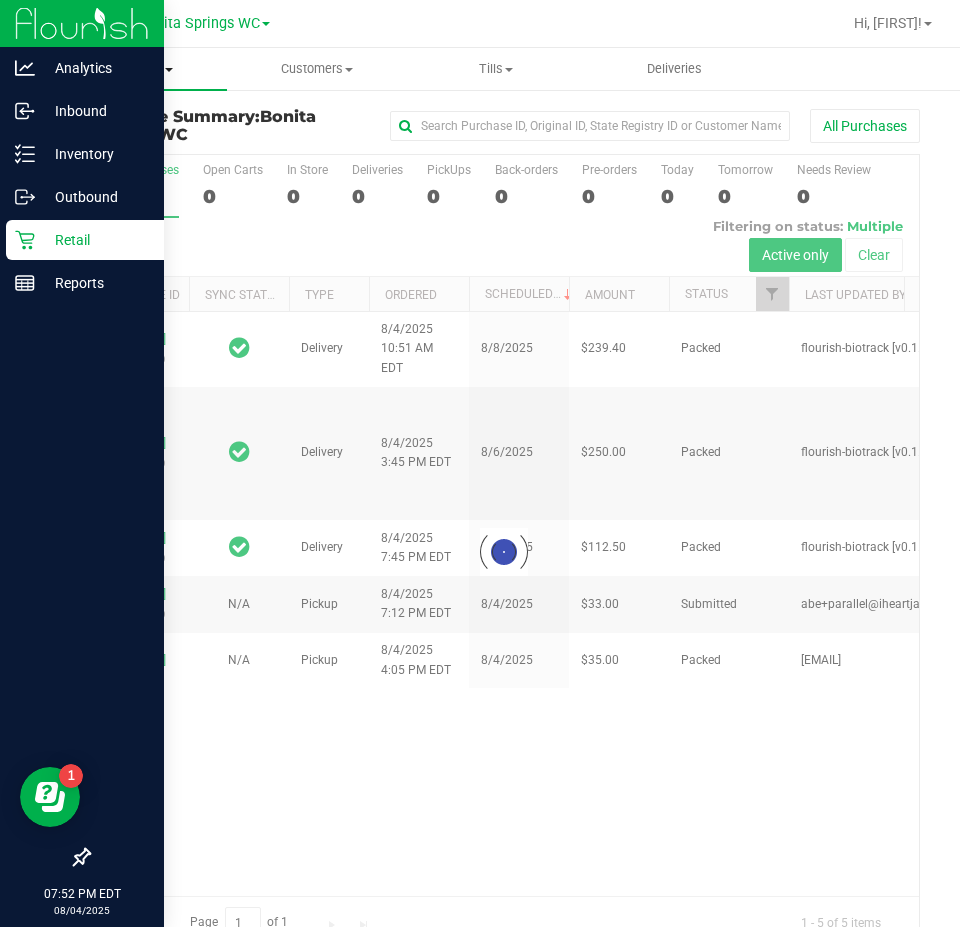 click on "Purchases" at bounding box center (137, 69) 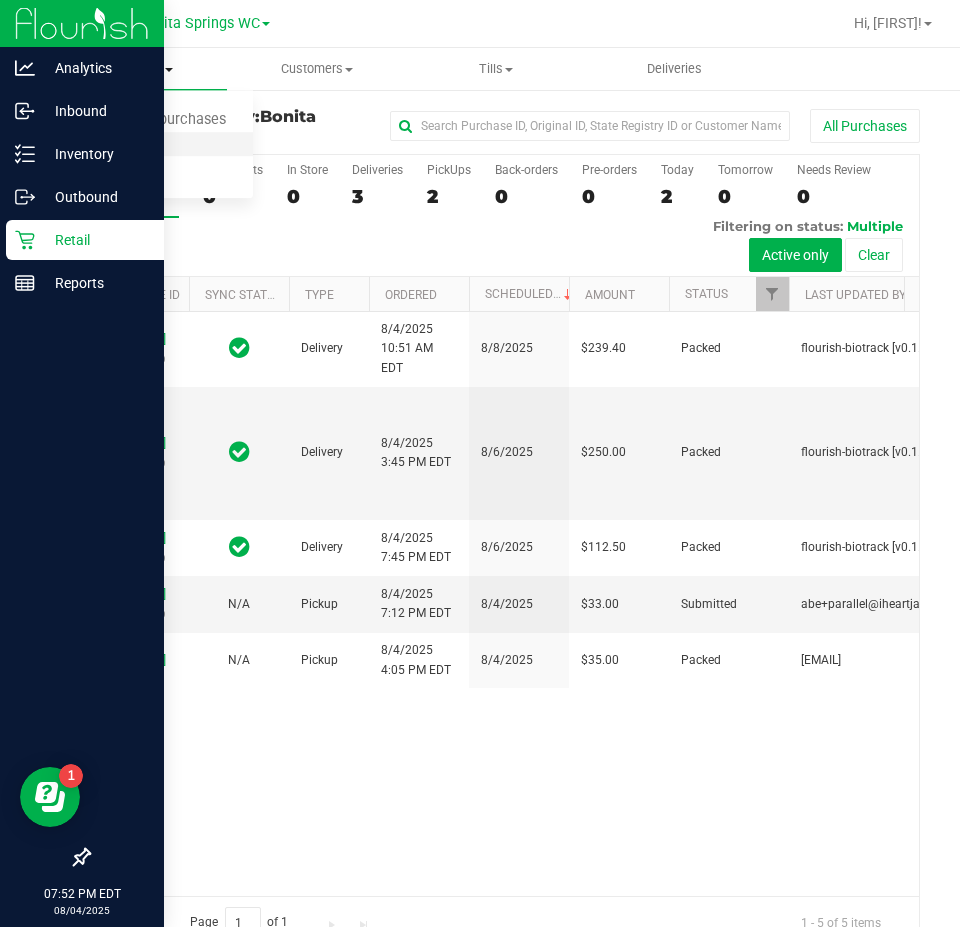 click on "Fulfillment" at bounding box center (110, 144) 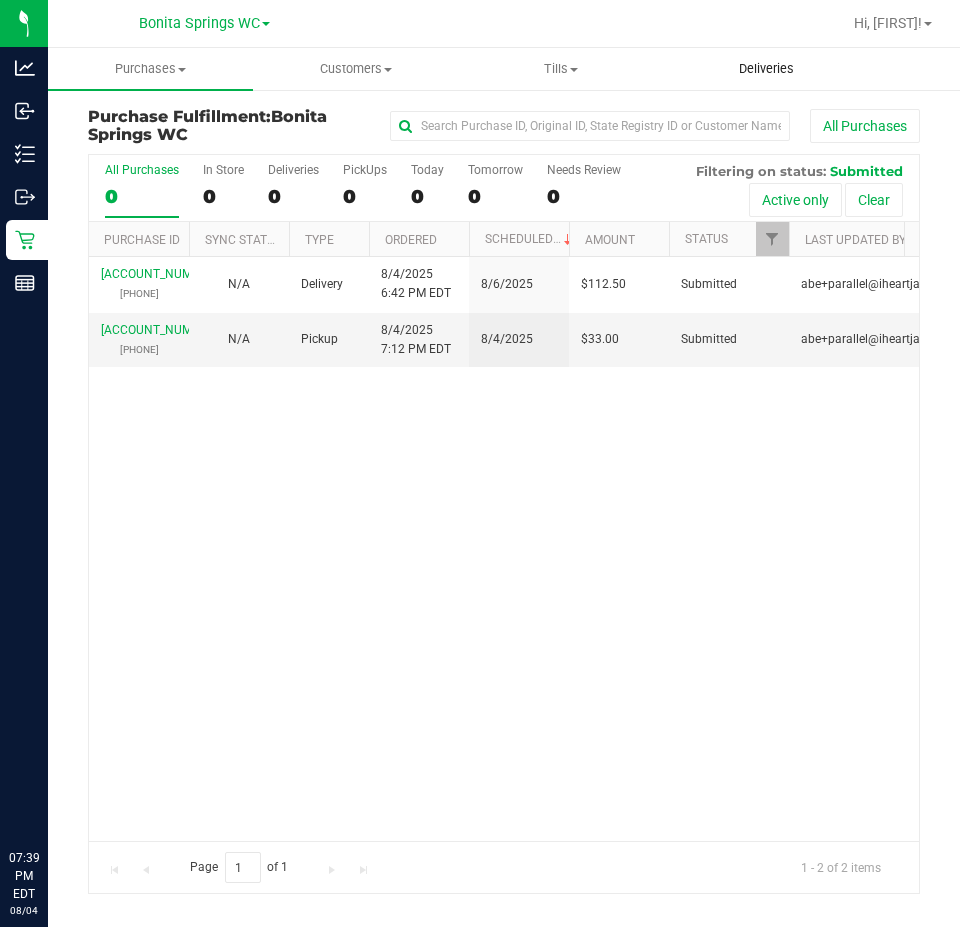 scroll, scrollTop: 0, scrollLeft: 0, axis: both 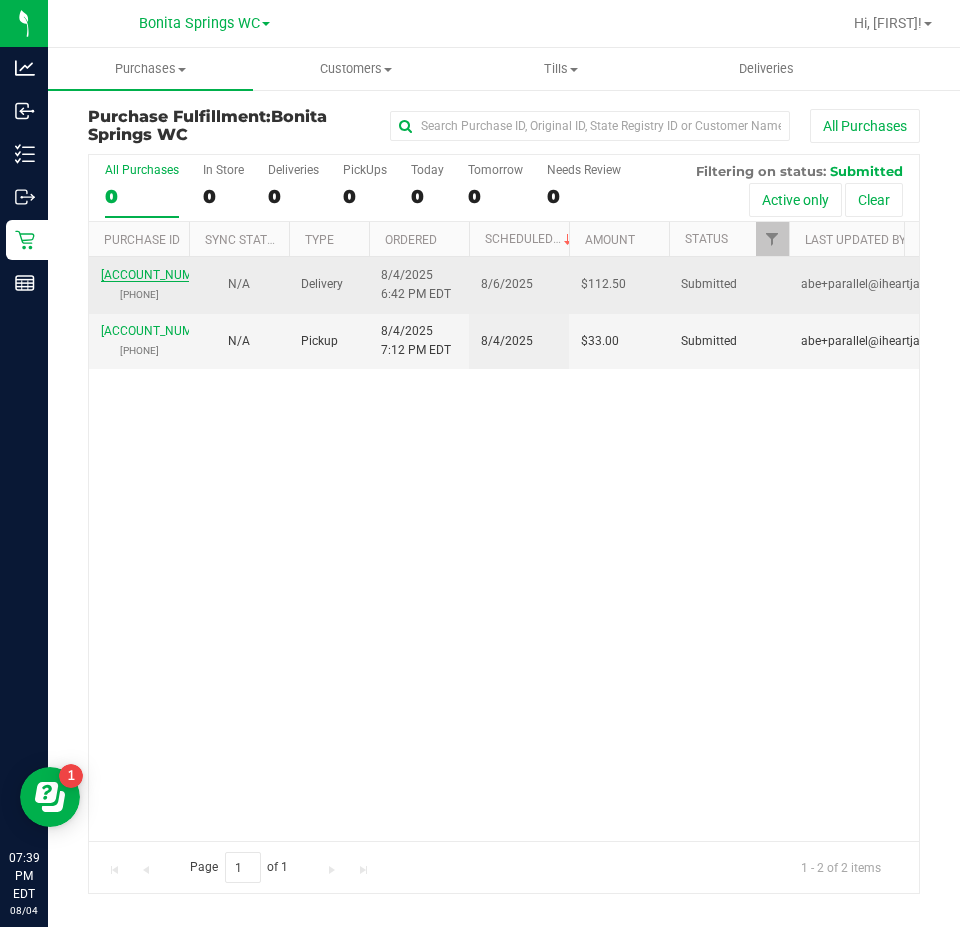 click on "[ACCOUNT_NUMBER]" at bounding box center (158, 275) 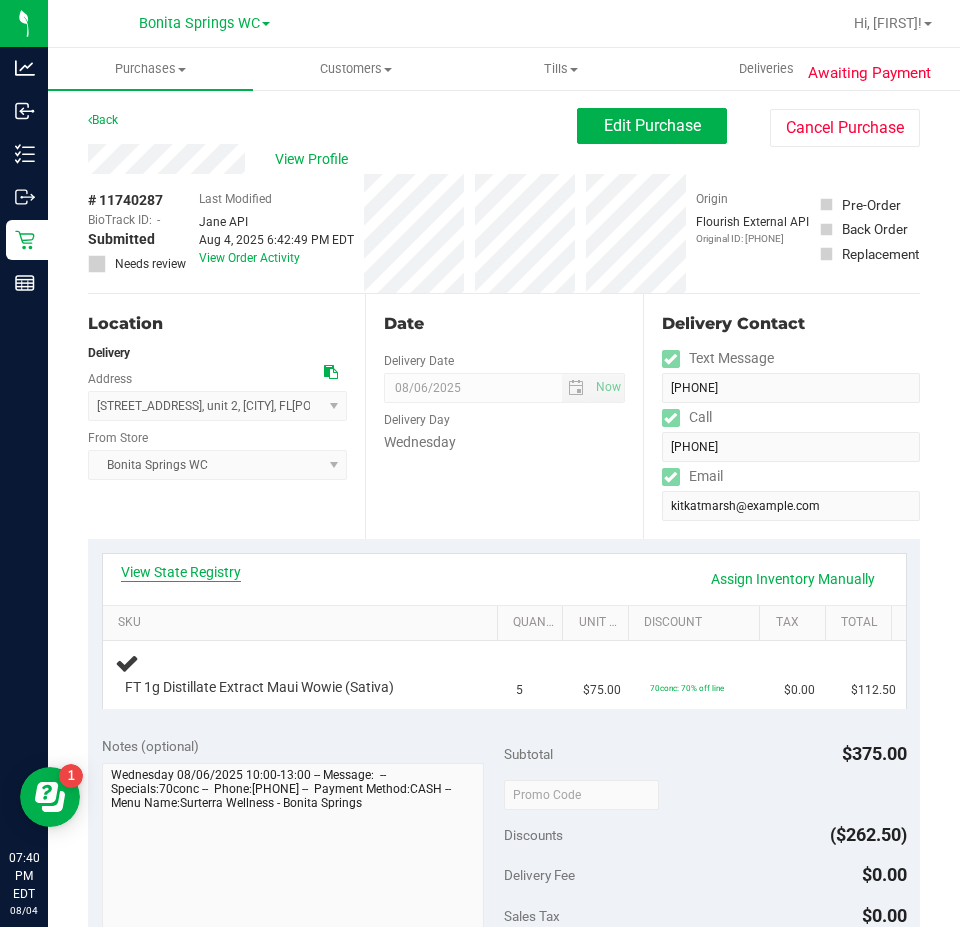 click on "View State Registry" at bounding box center [181, 572] 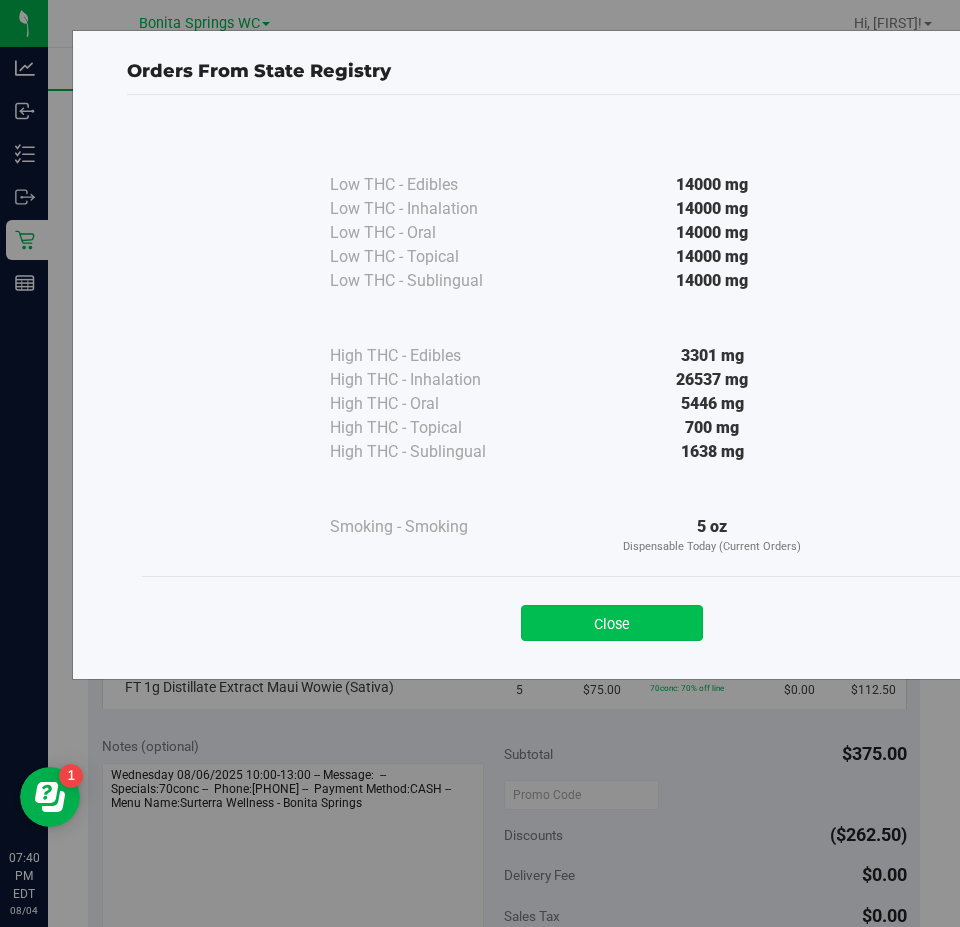 click on "Close" at bounding box center [612, 623] 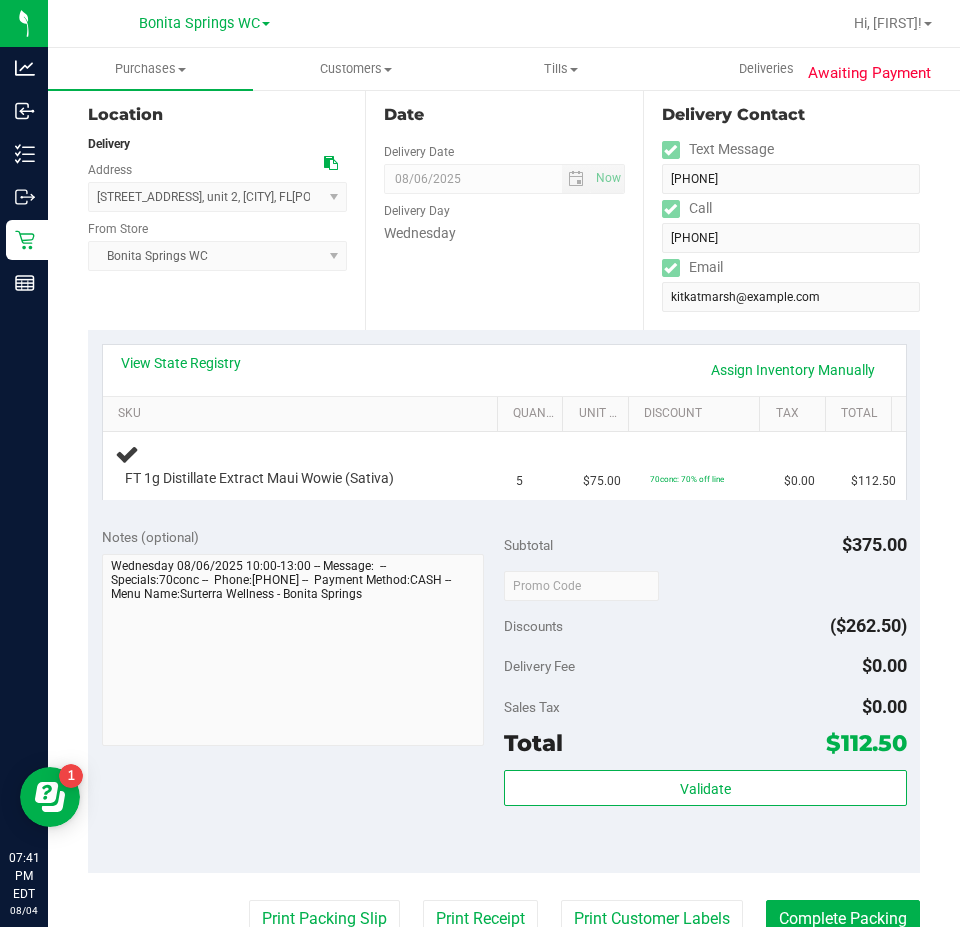 scroll, scrollTop: 210, scrollLeft: 0, axis: vertical 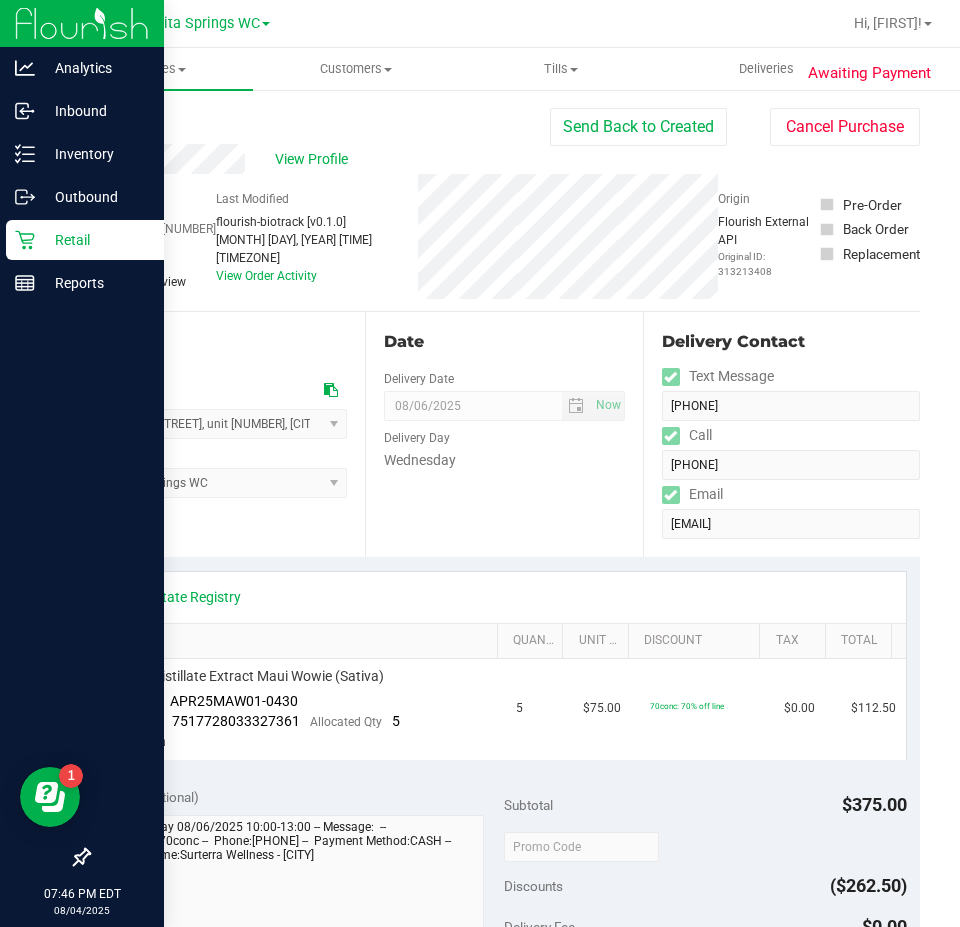 click on "Retail" at bounding box center [95, 240] 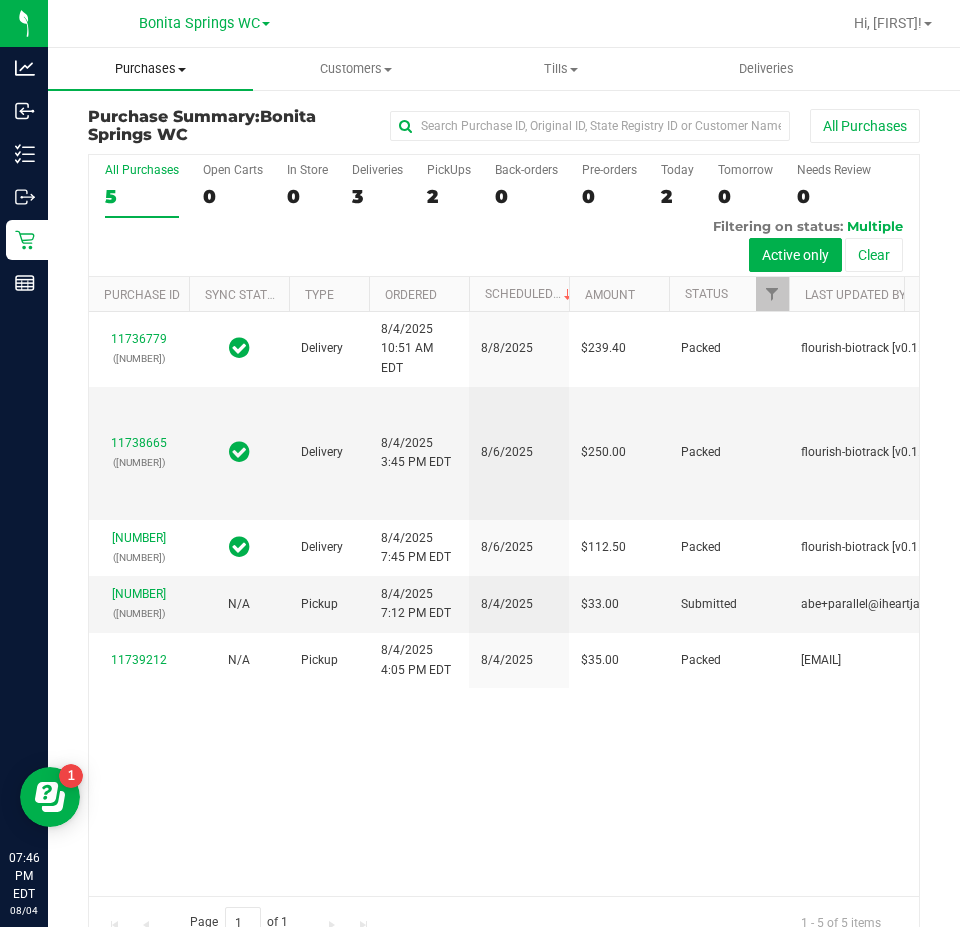 click on "Purchases" at bounding box center [150, 69] 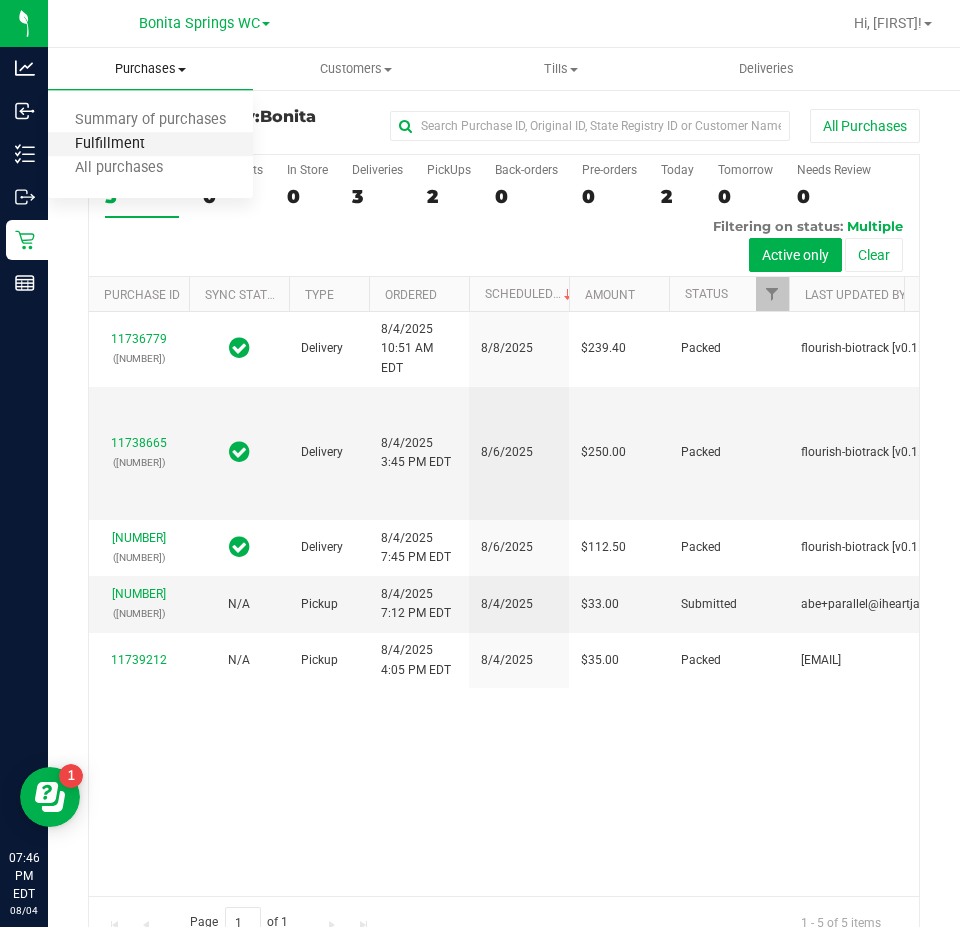 click on "Fulfillment" at bounding box center [110, 144] 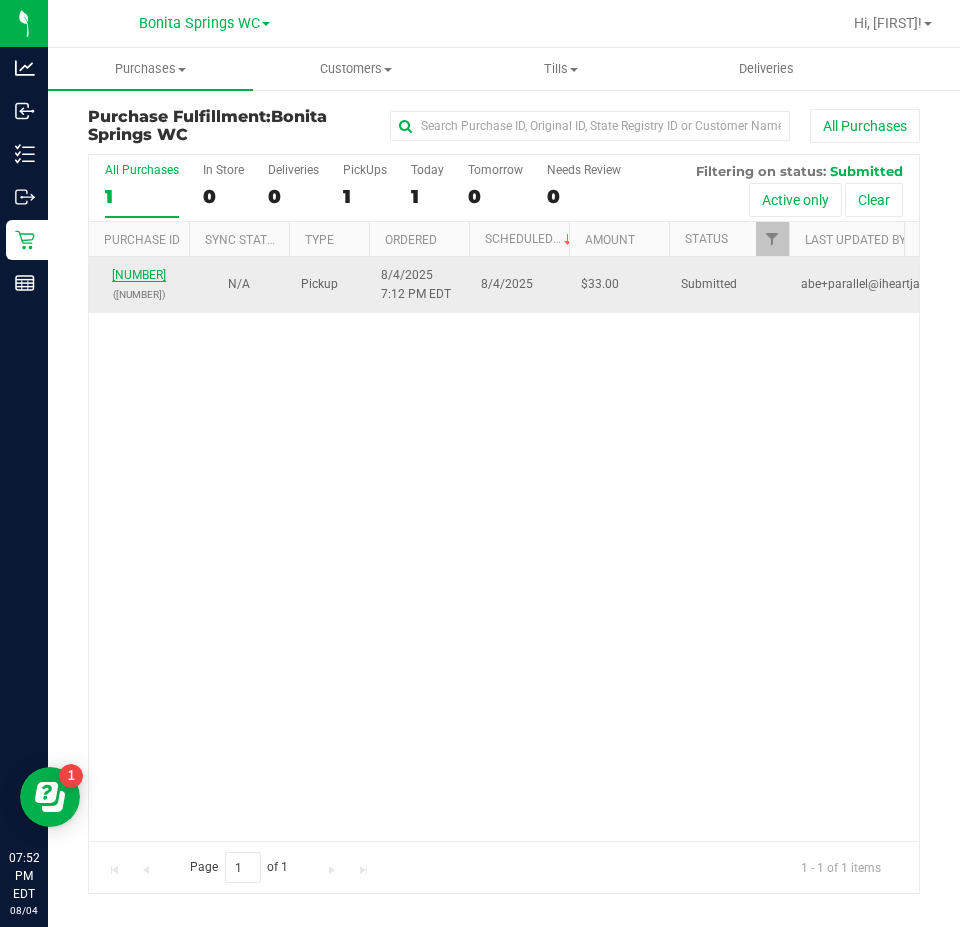 click on "[NUMBER]" at bounding box center (139, 275) 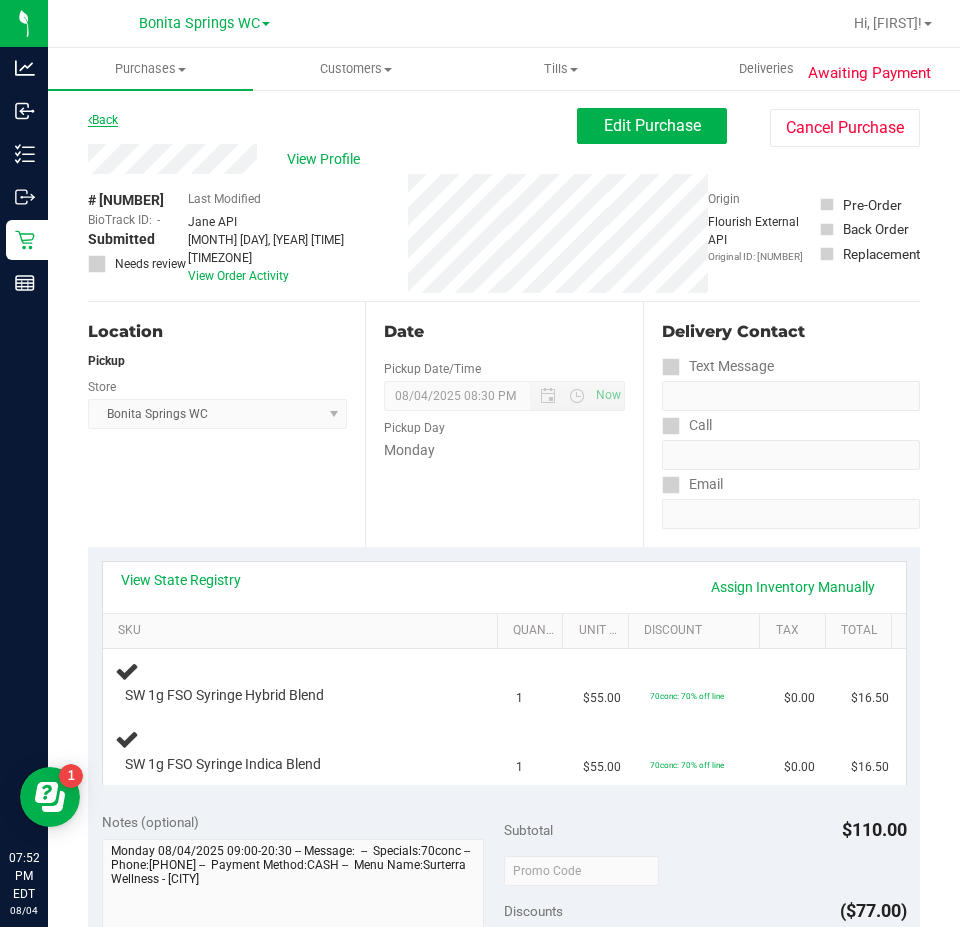 click on "Back" at bounding box center [103, 120] 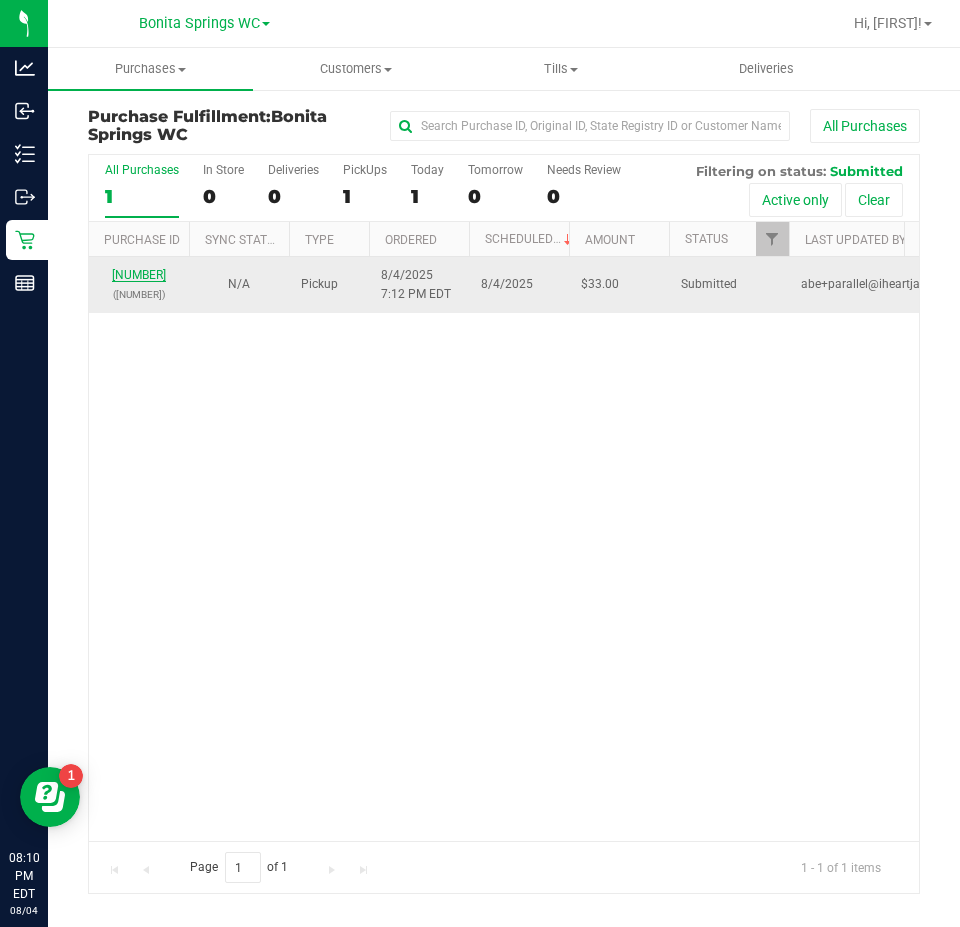 click on "[NUMBER]" at bounding box center [139, 275] 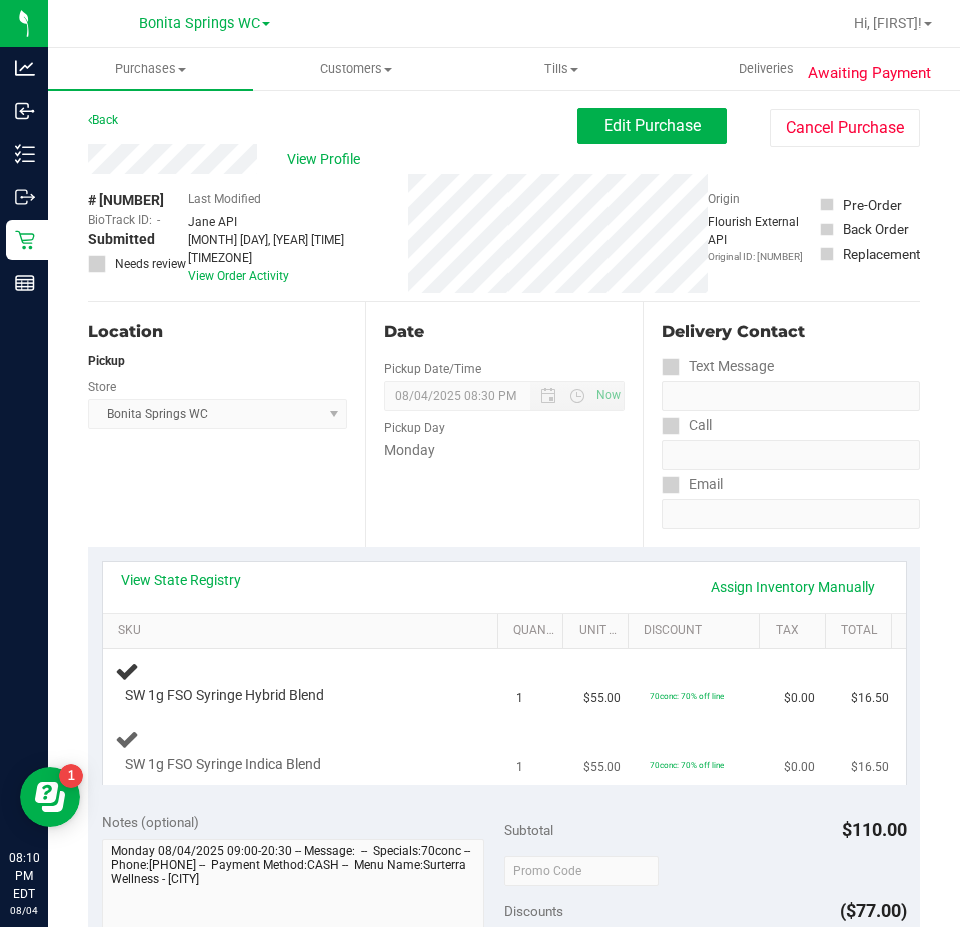 click on "SW 1g FSO Syringe Indica Blend" at bounding box center [304, 750] 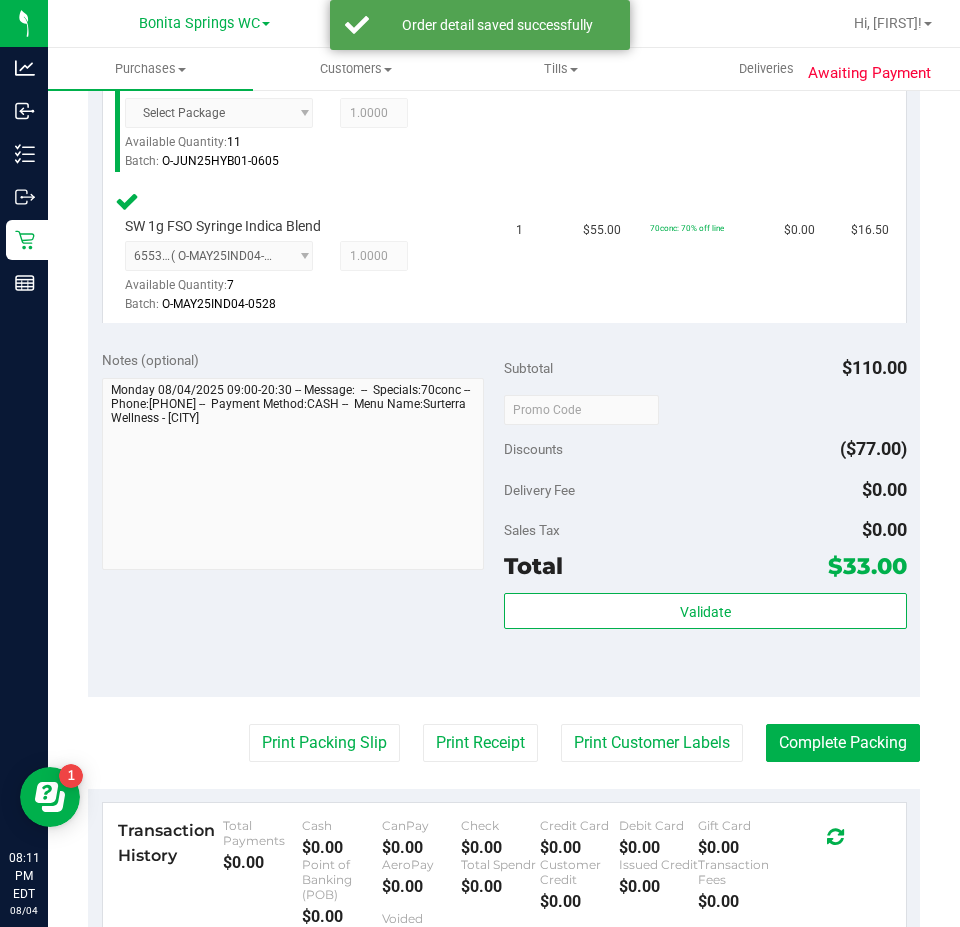 scroll, scrollTop: 633, scrollLeft: 0, axis: vertical 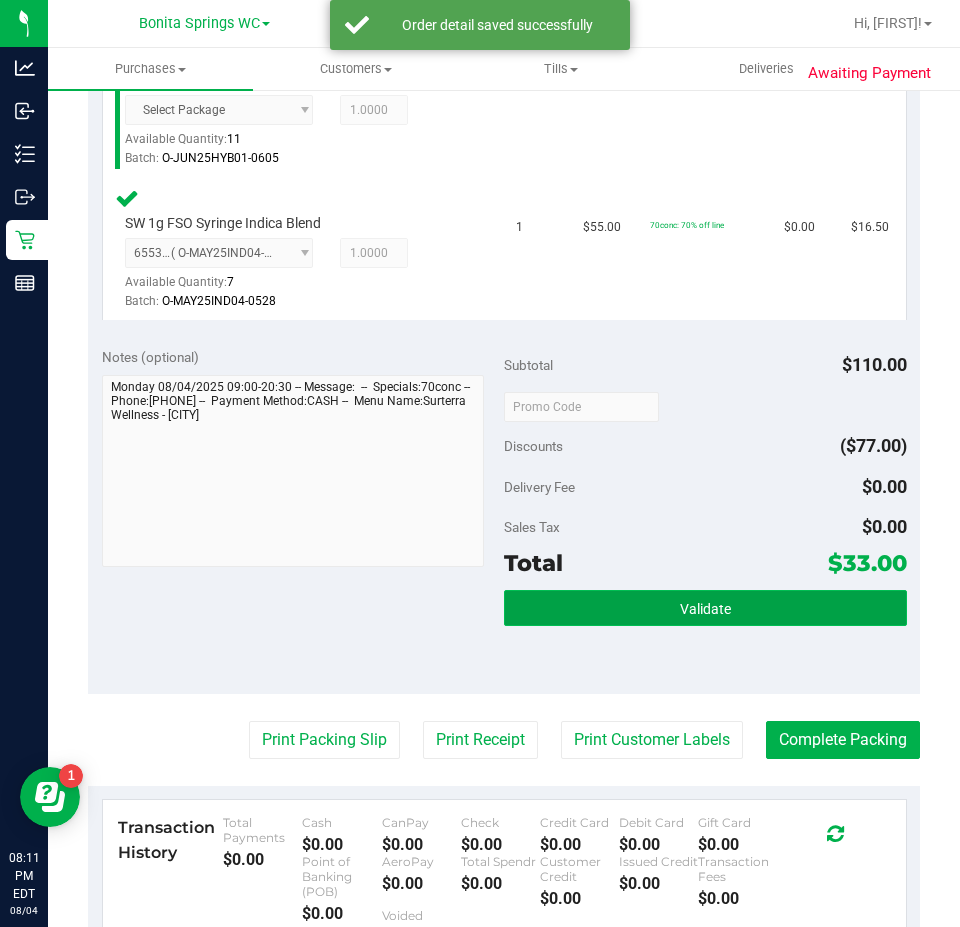 click on "Validate" at bounding box center (705, 609) 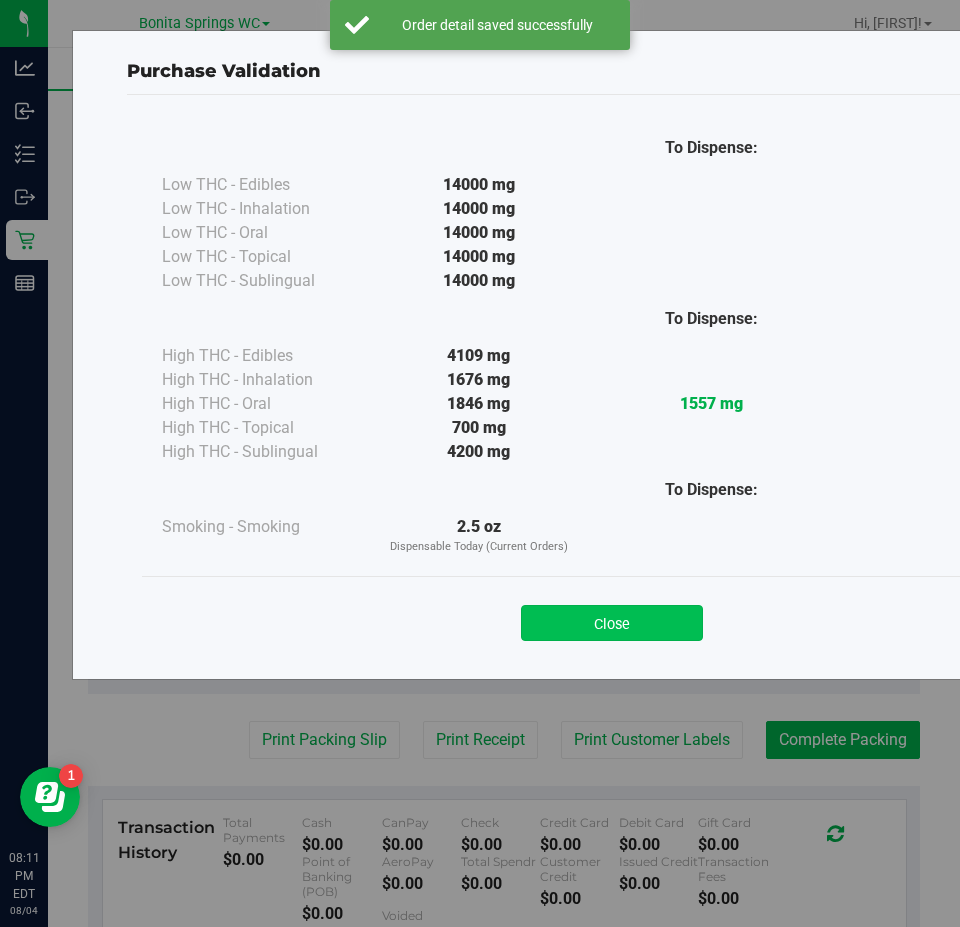 click on "Close" at bounding box center (612, 623) 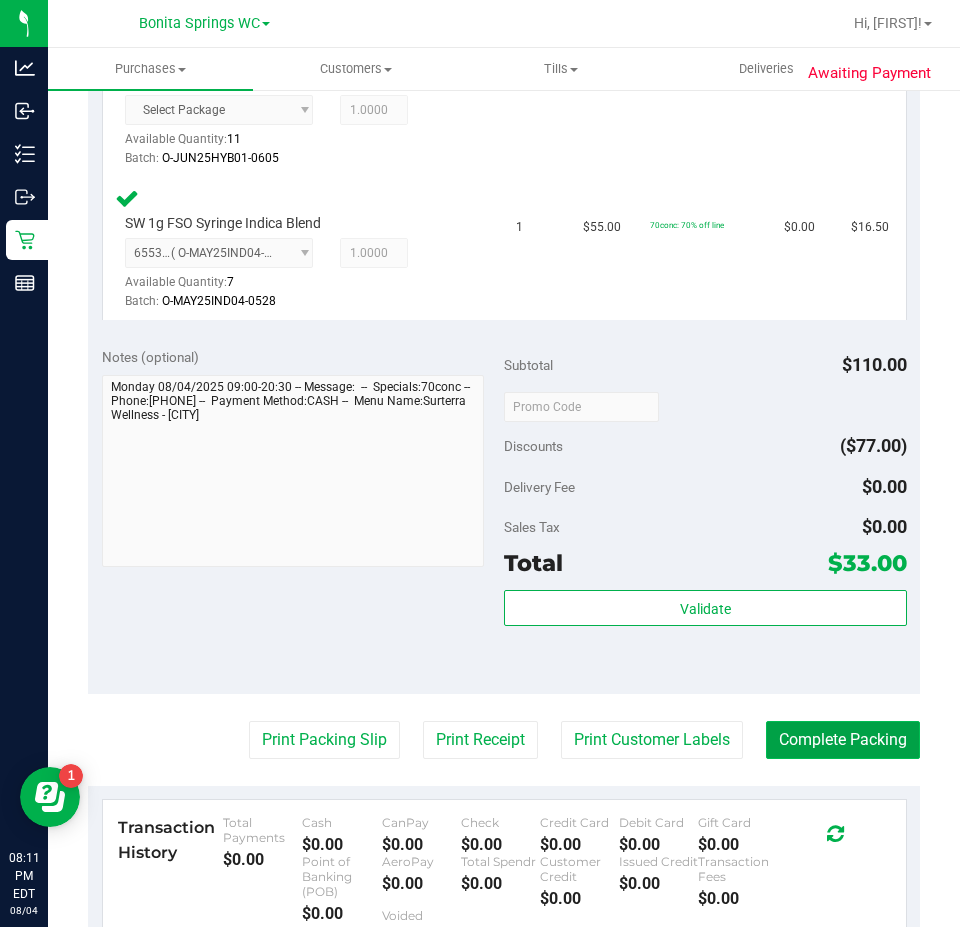 click on "Complete Packing" at bounding box center [843, 740] 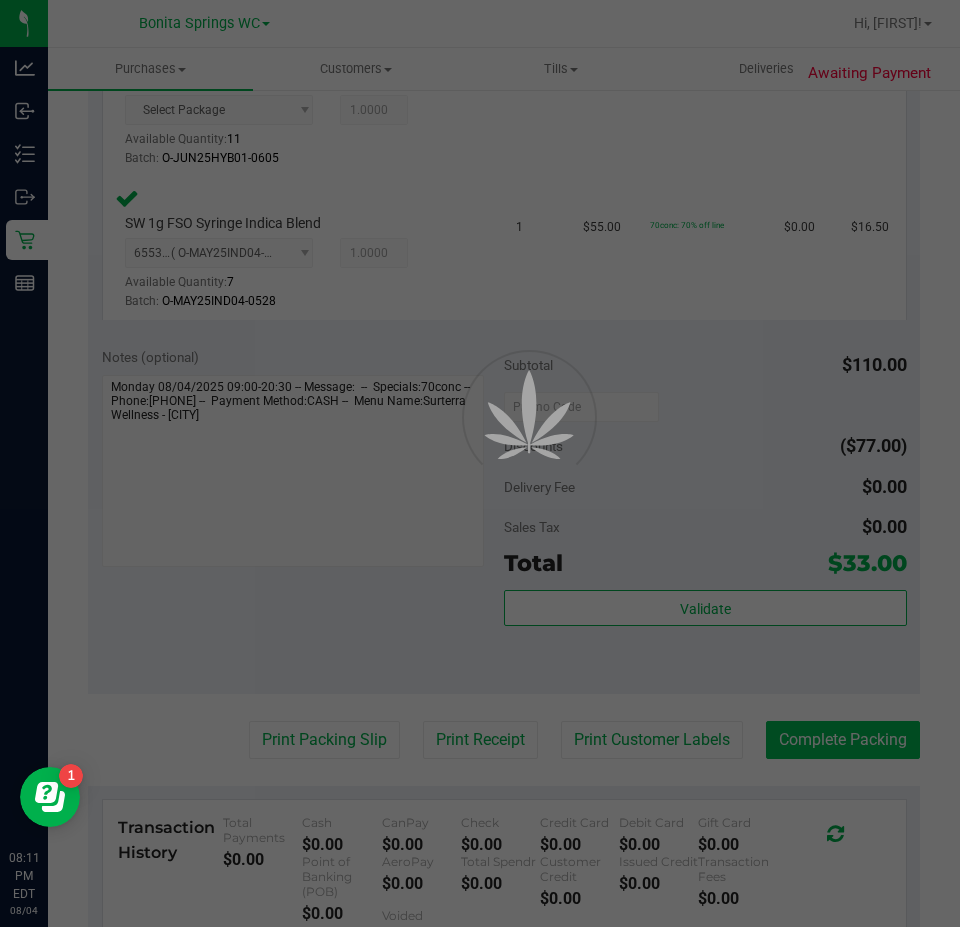 scroll, scrollTop: 0, scrollLeft: 0, axis: both 